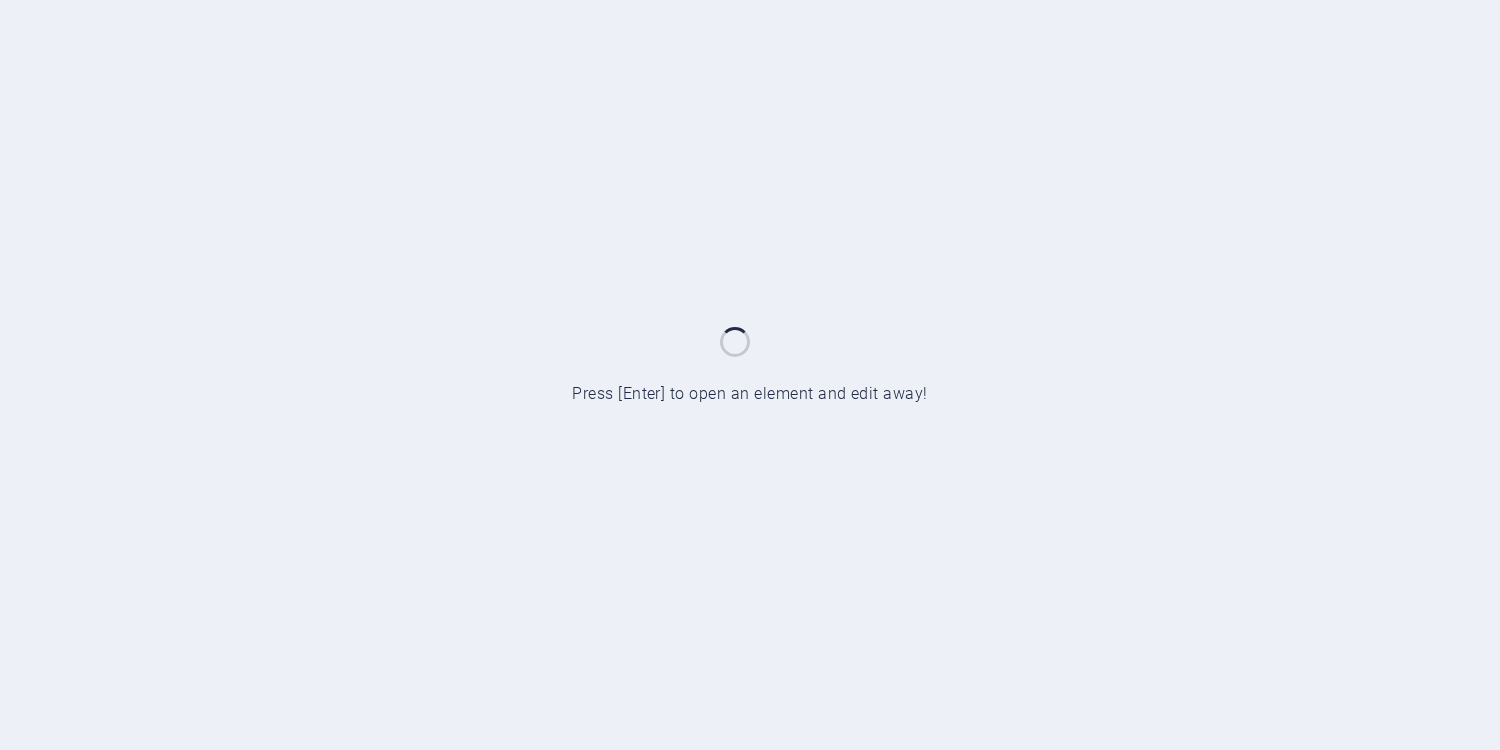 scroll, scrollTop: 0, scrollLeft: 0, axis: both 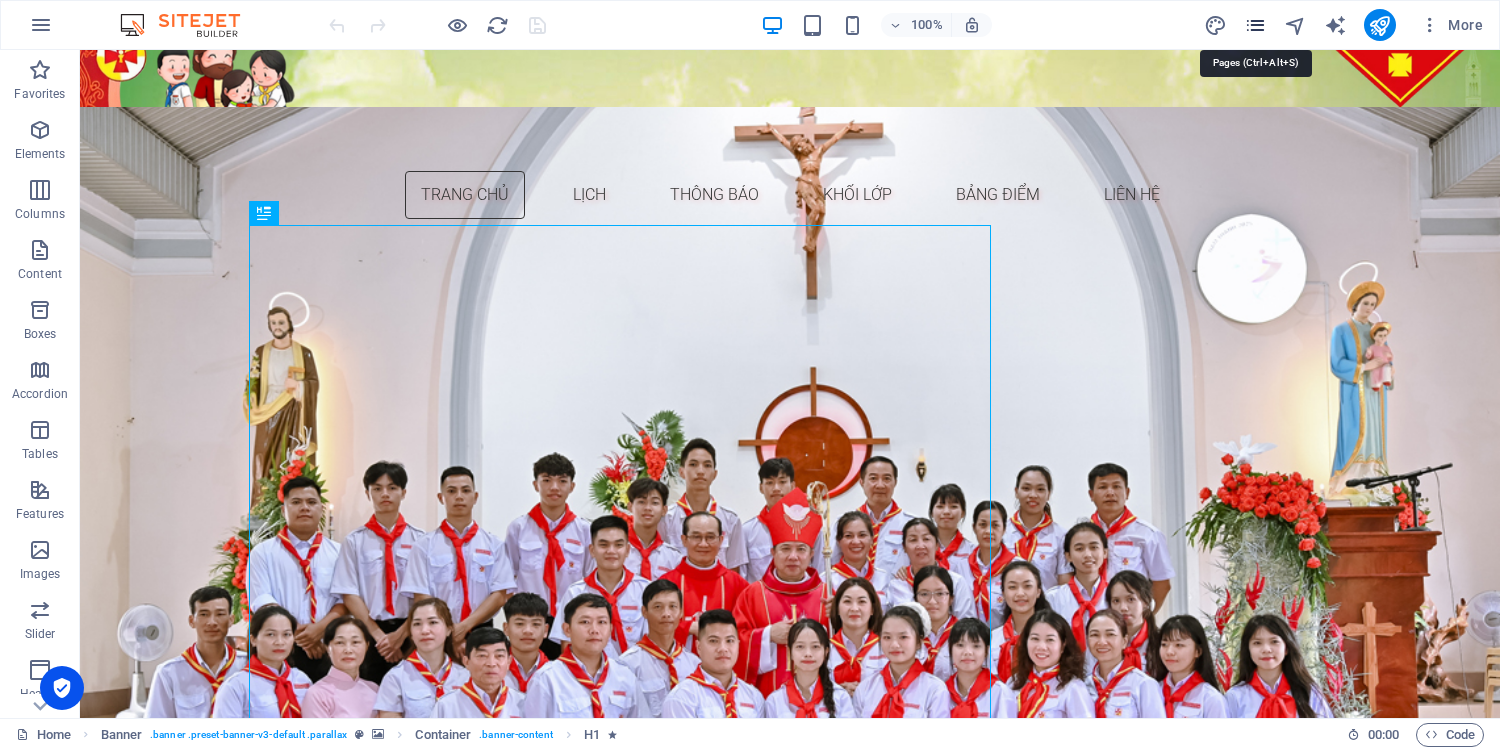 click at bounding box center [1255, 25] 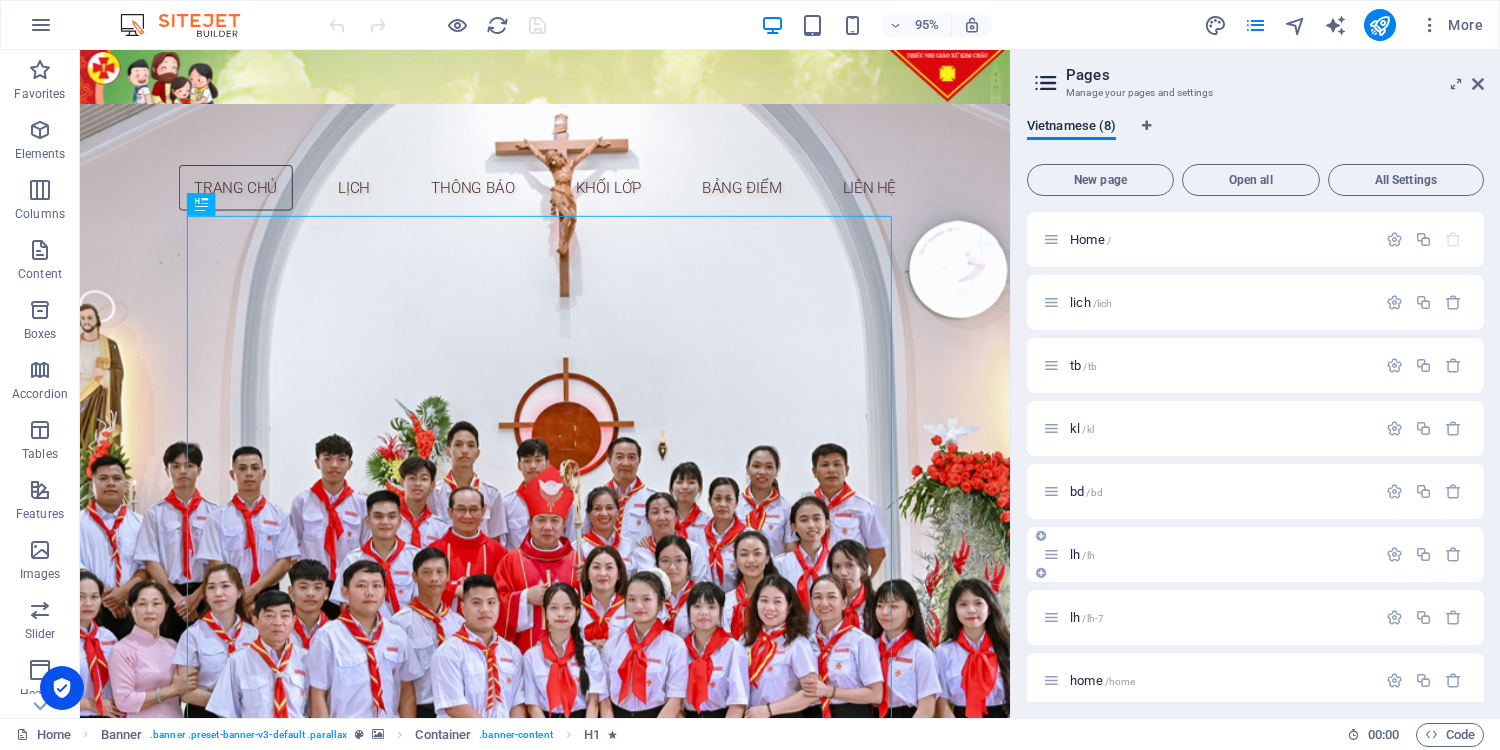 click at bounding box center (1051, 554) 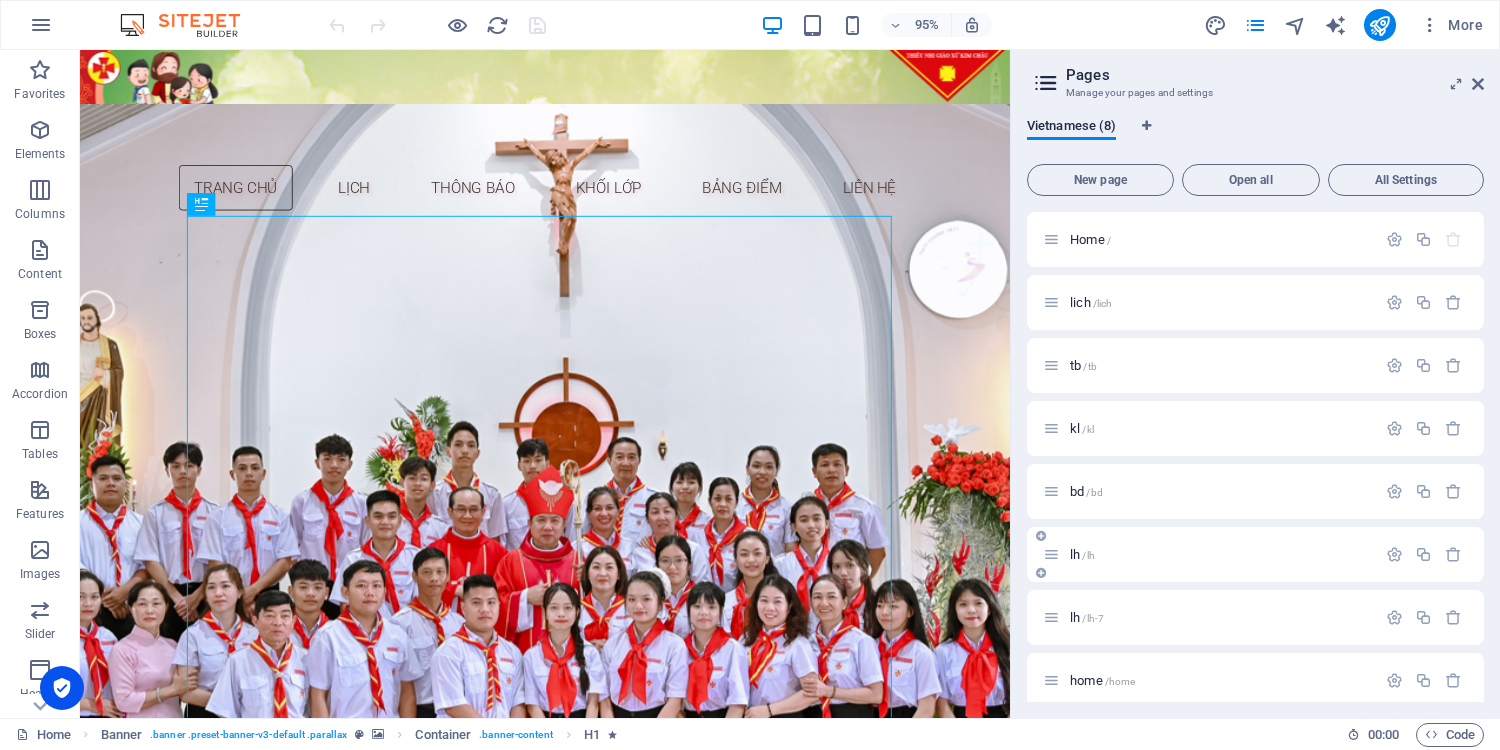 click on "/lh" at bounding box center [1088, 555] 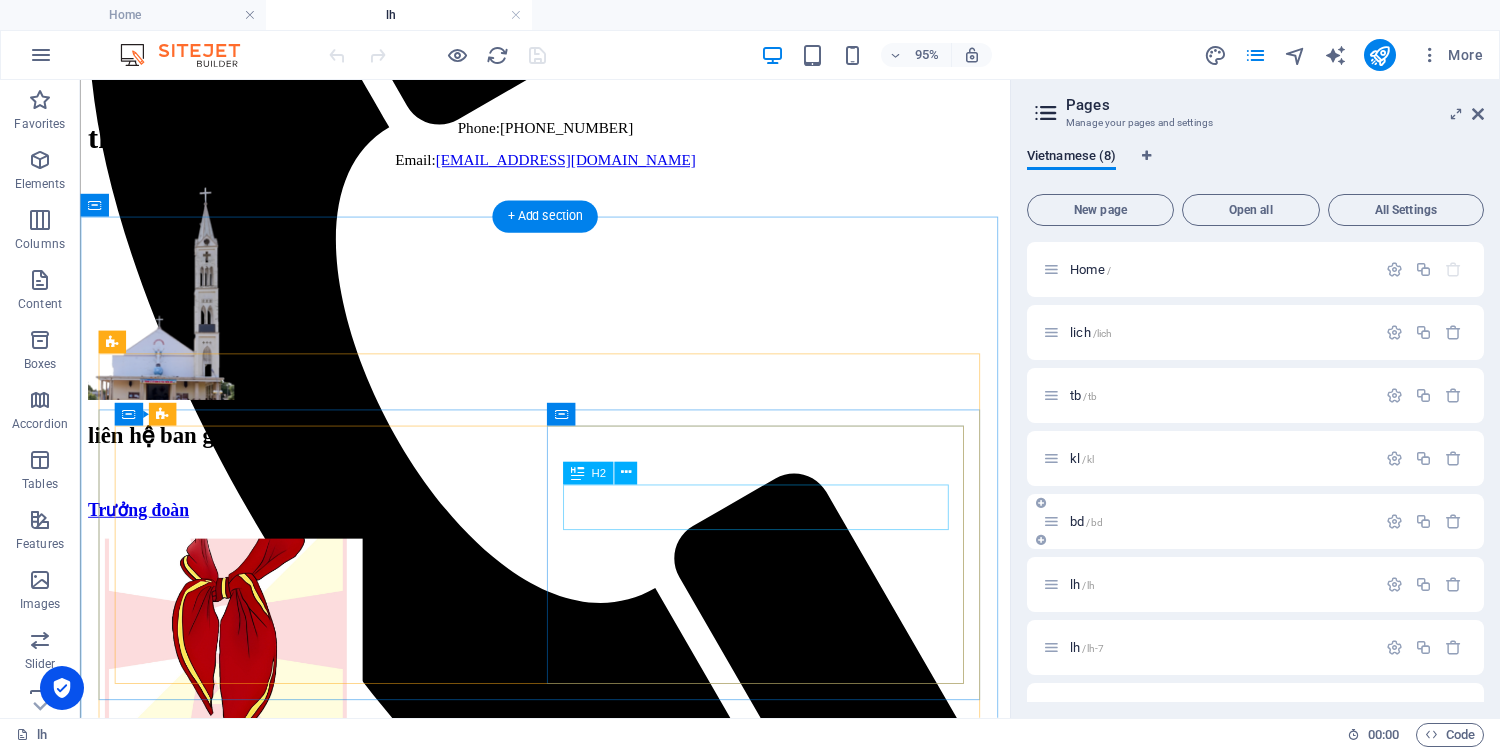 scroll, scrollTop: 533, scrollLeft: 0, axis: vertical 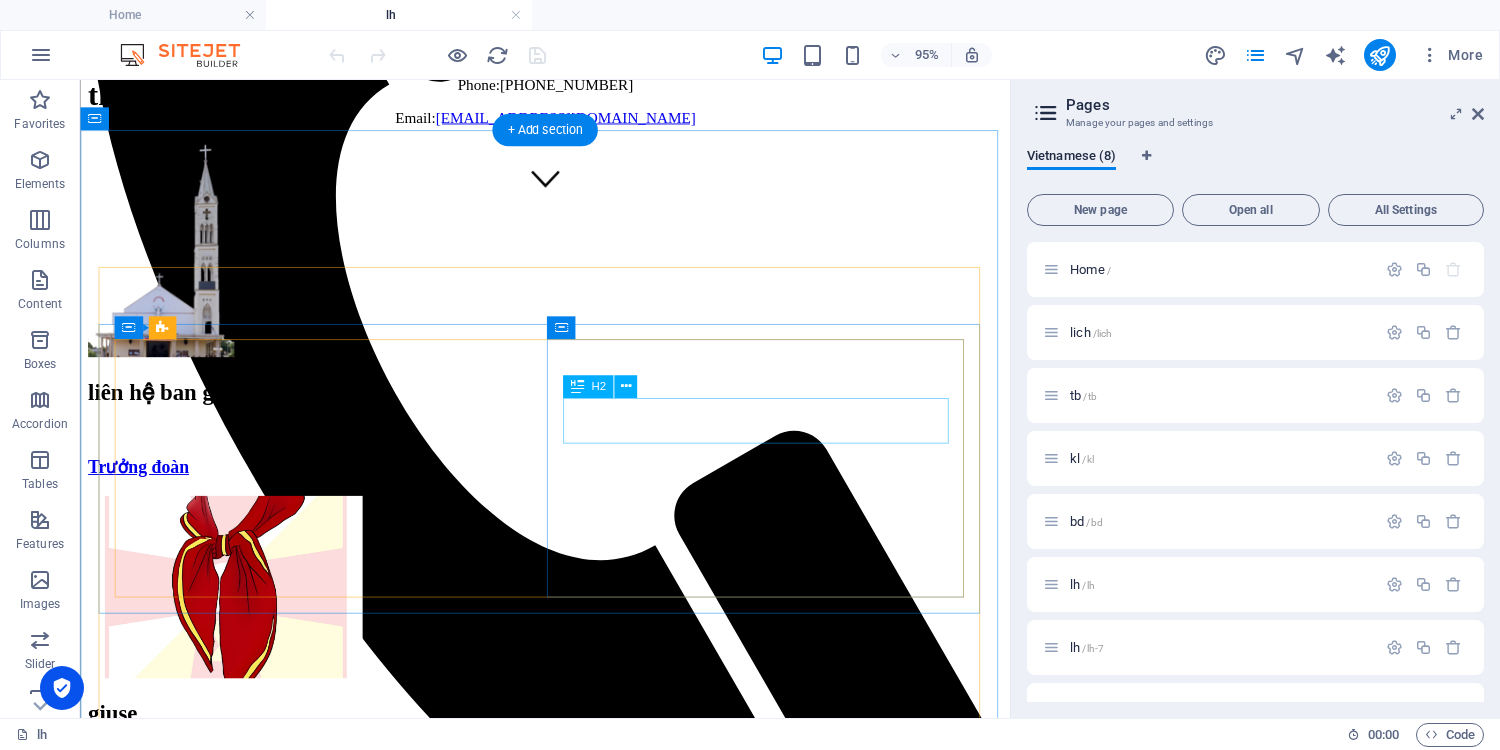 click on "giuse" at bounding box center [569, 747] 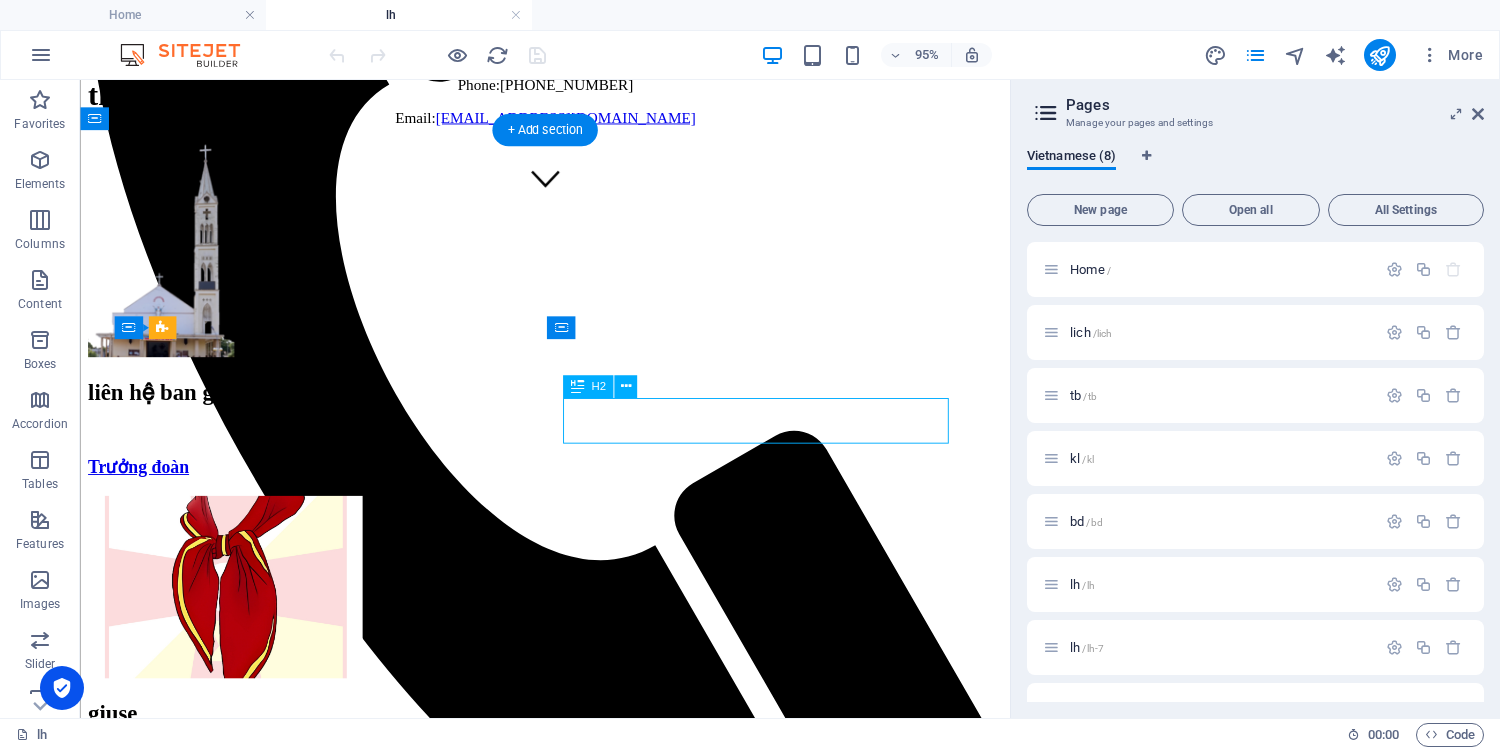 click on "giuse" at bounding box center [569, 747] 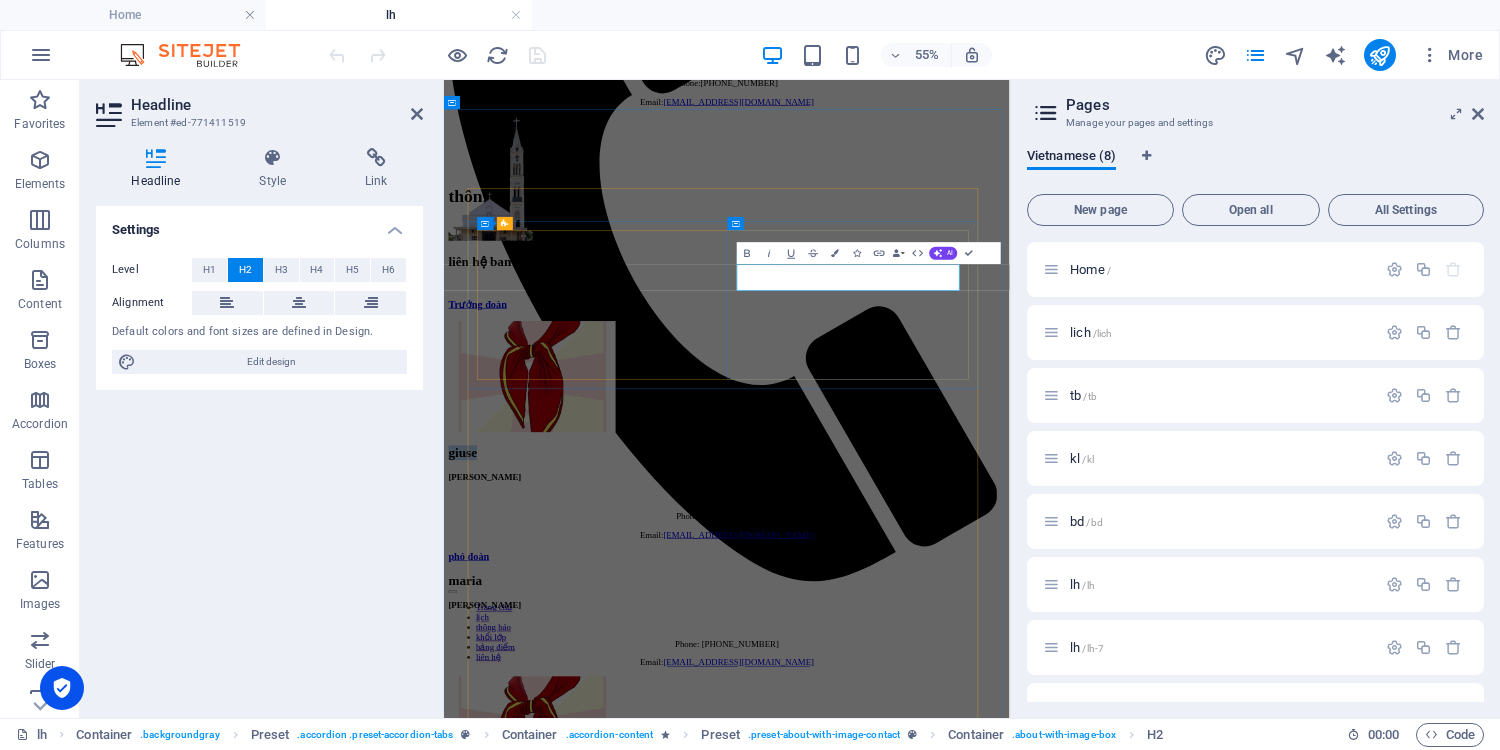 type 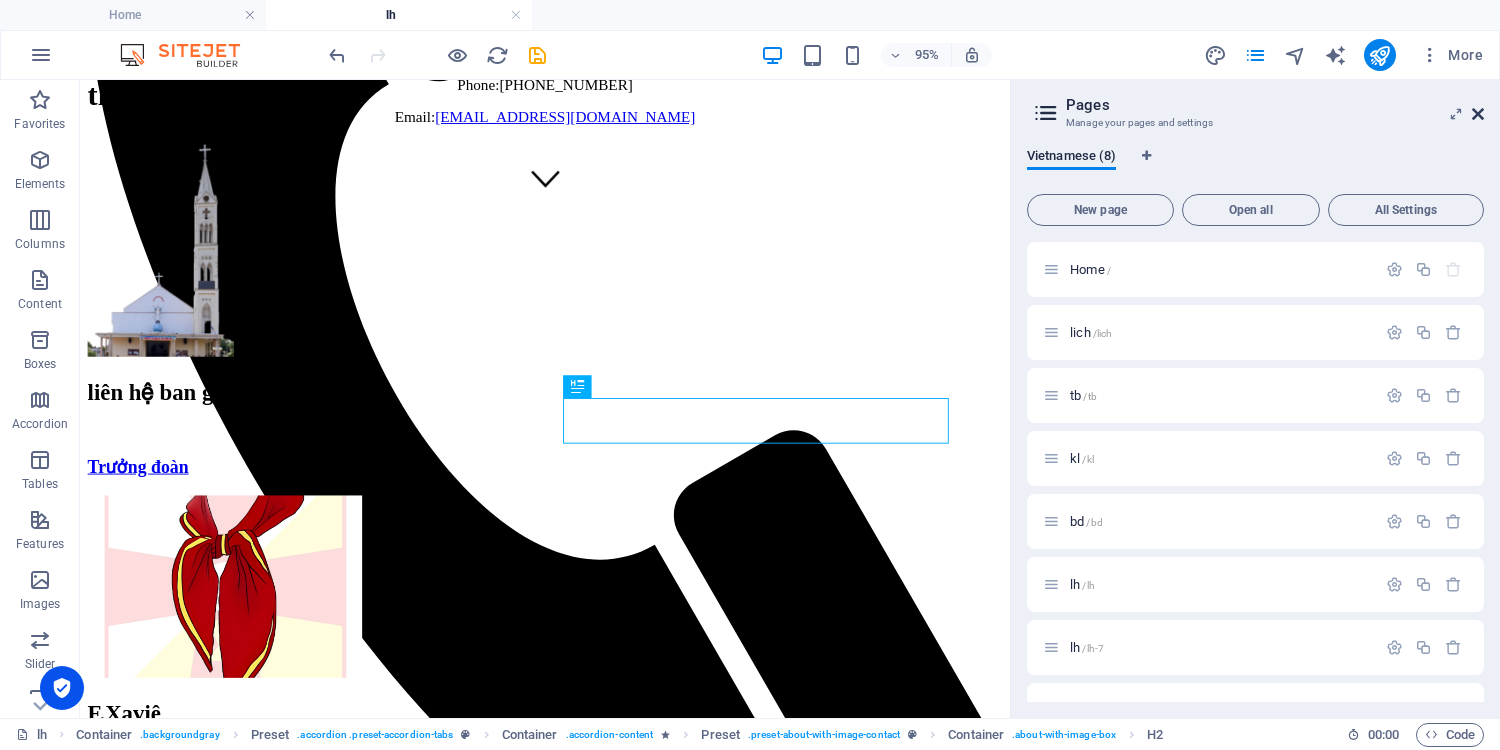 drag, startPoint x: 1483, startPoint y: 112, endPoint x: 1402, endPoint y: 32, distance: 113.84639 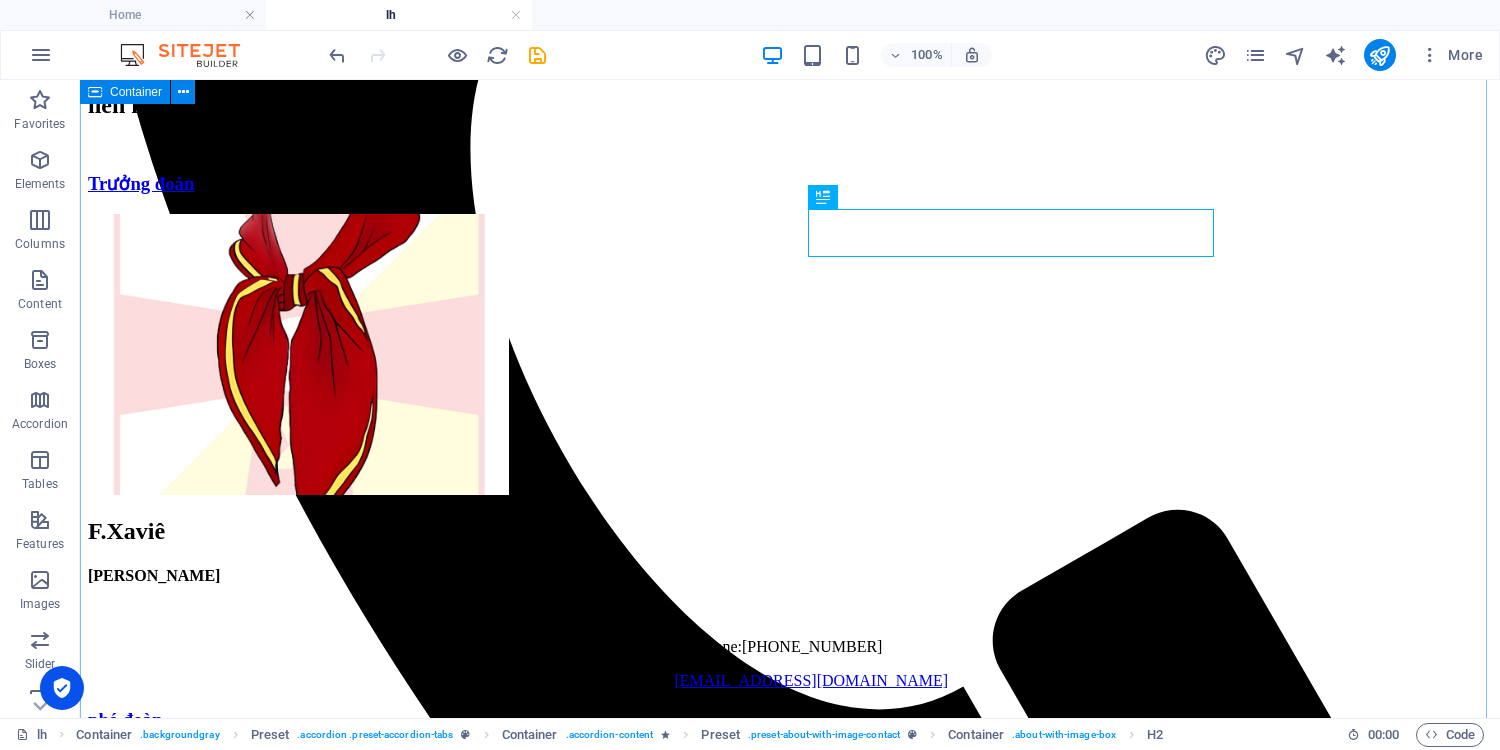 scroll, scrollTop: 853, scrollLeft: 0, axis: vertical 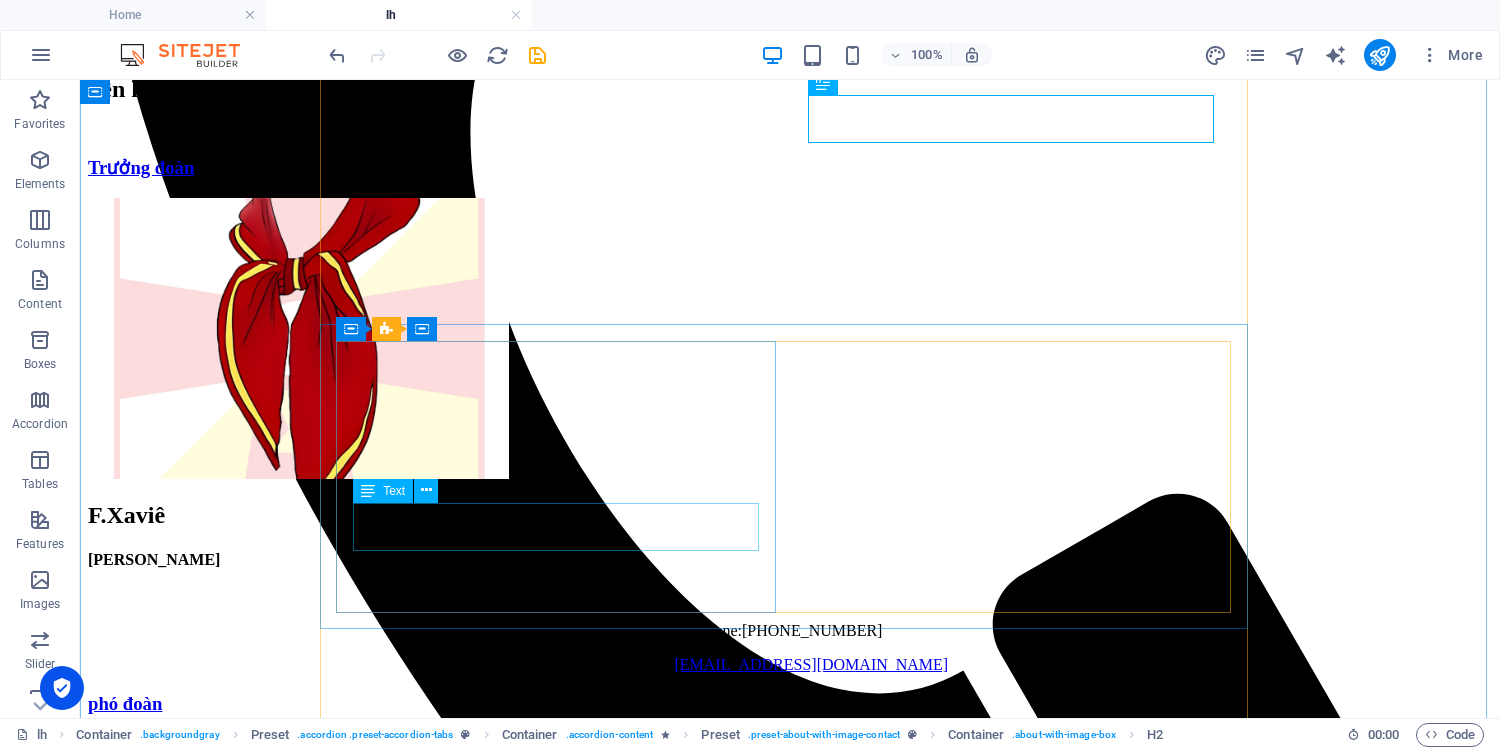 click on "Phone: [PHONE_NUMBER] Email:  [EMAIL_ADDRESS][DOMAIN_NAME]" at bounding box center [790, 880] 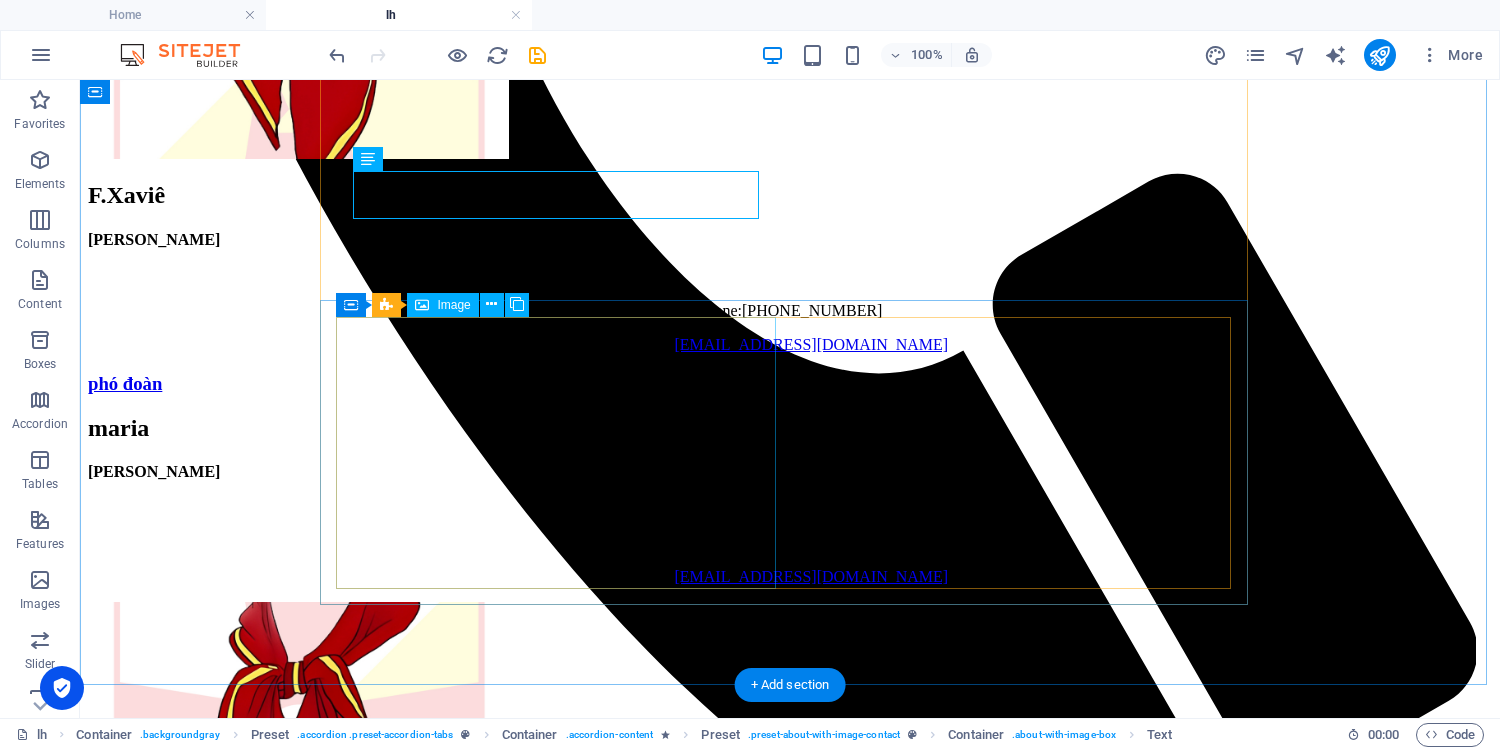 scroll, scrollTop: 1280, scrollLeft: 0, axis: vertical 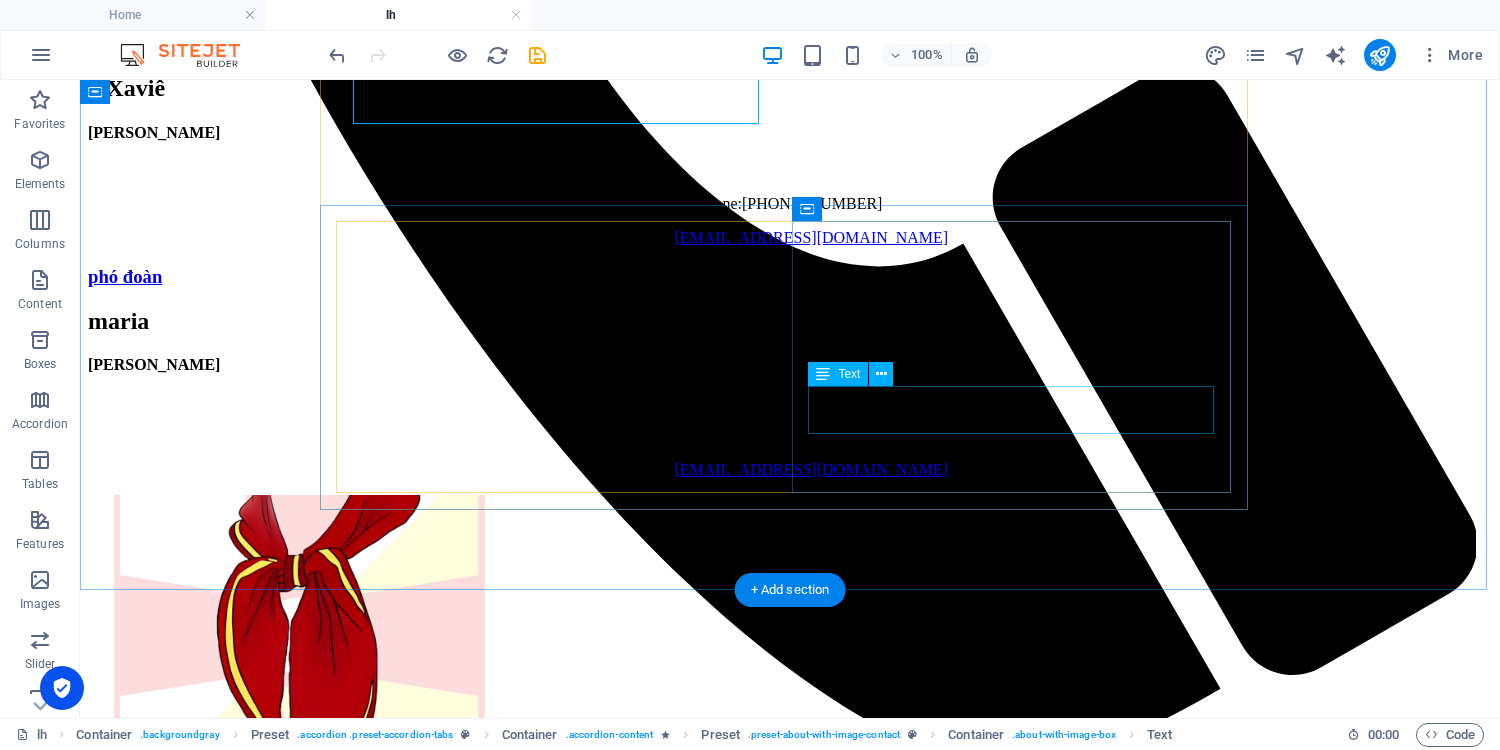 drag, startPoint x: 1000, startPoint y: 397, endPoint x: 1175, endPoint y: 395, distance: 175.01143 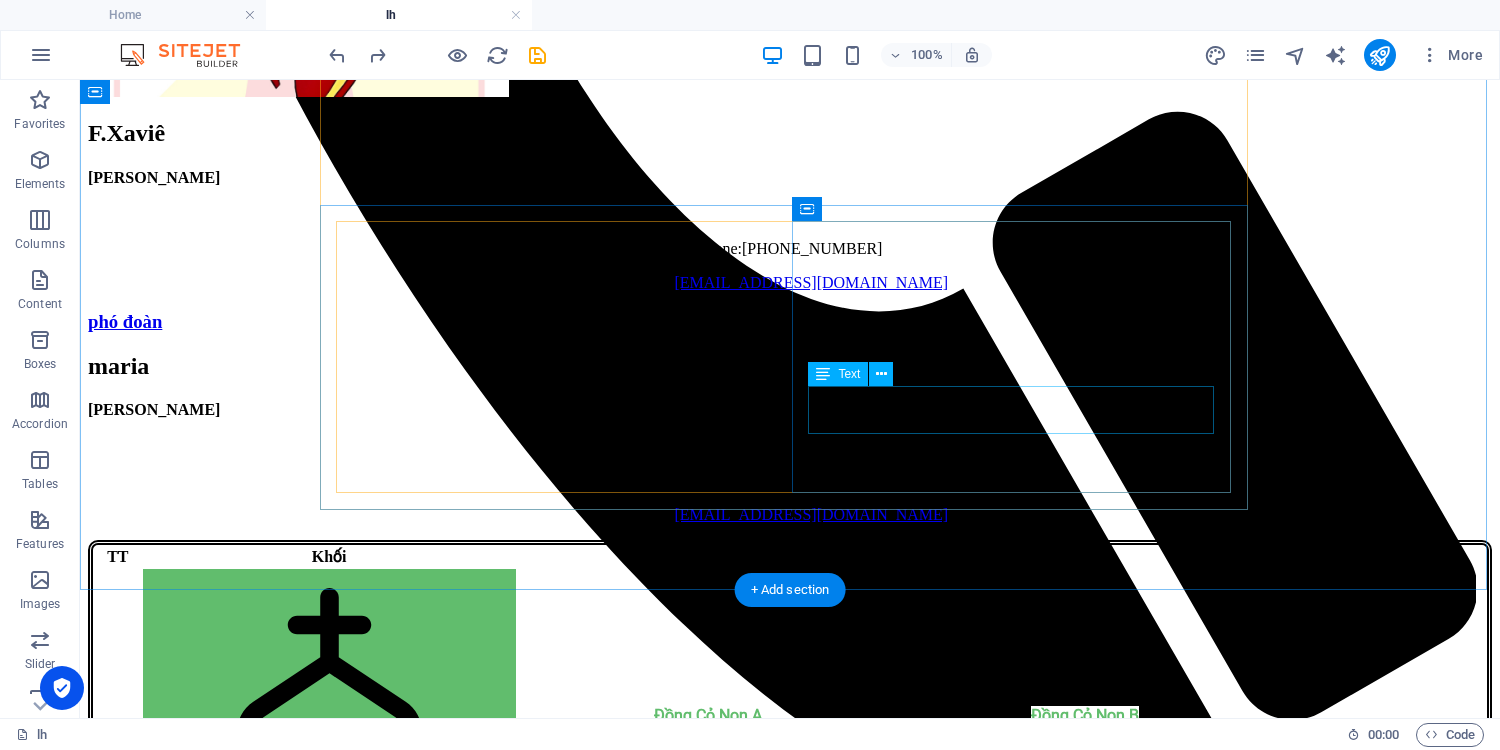 scroll, scrollTop: 1280, scrollLeft: 0, axis: vertical 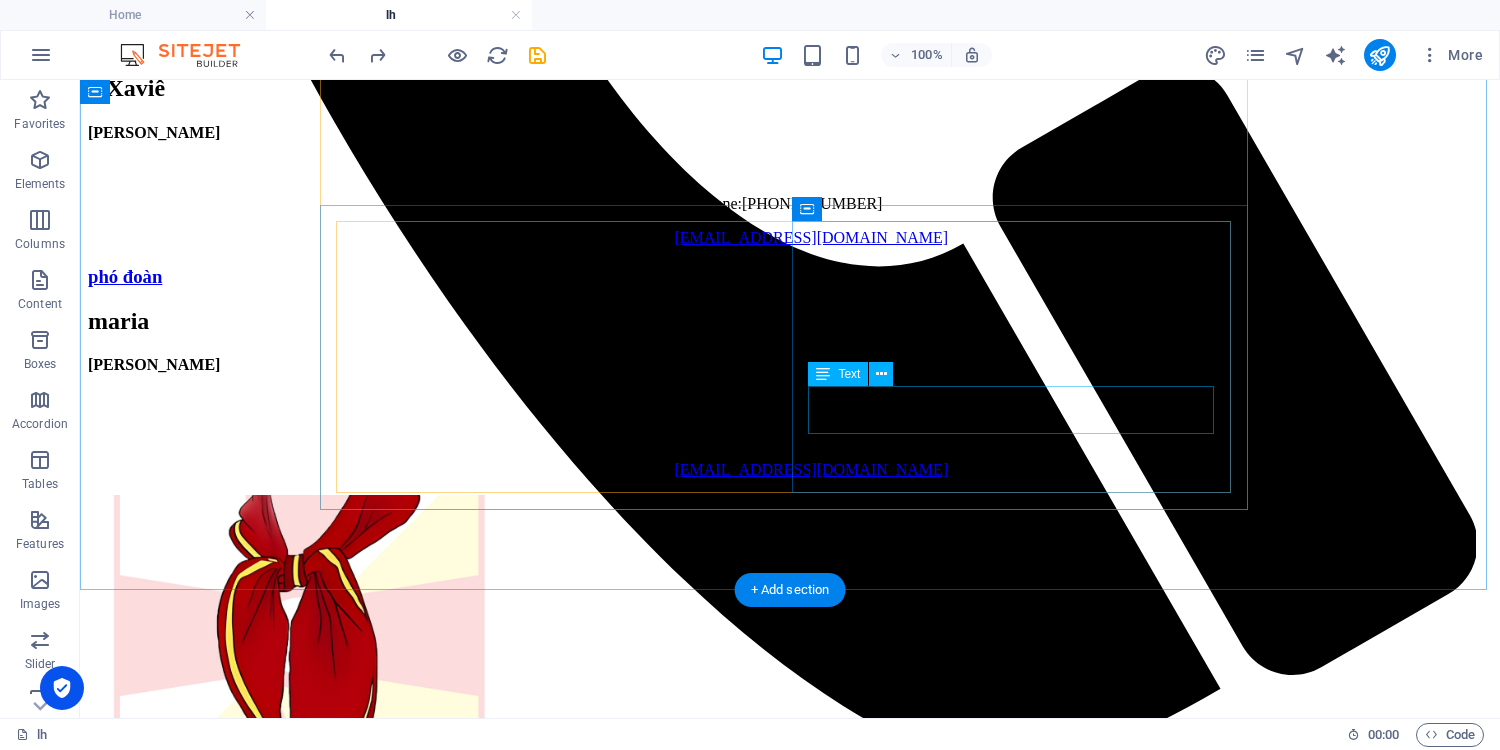 click on "Phone:  [PHONE_NUMBER]  - 5 Email:  [EMAIL_ADDRESS][DOMAIN_NAME]" at bounding box center [790, 1289] 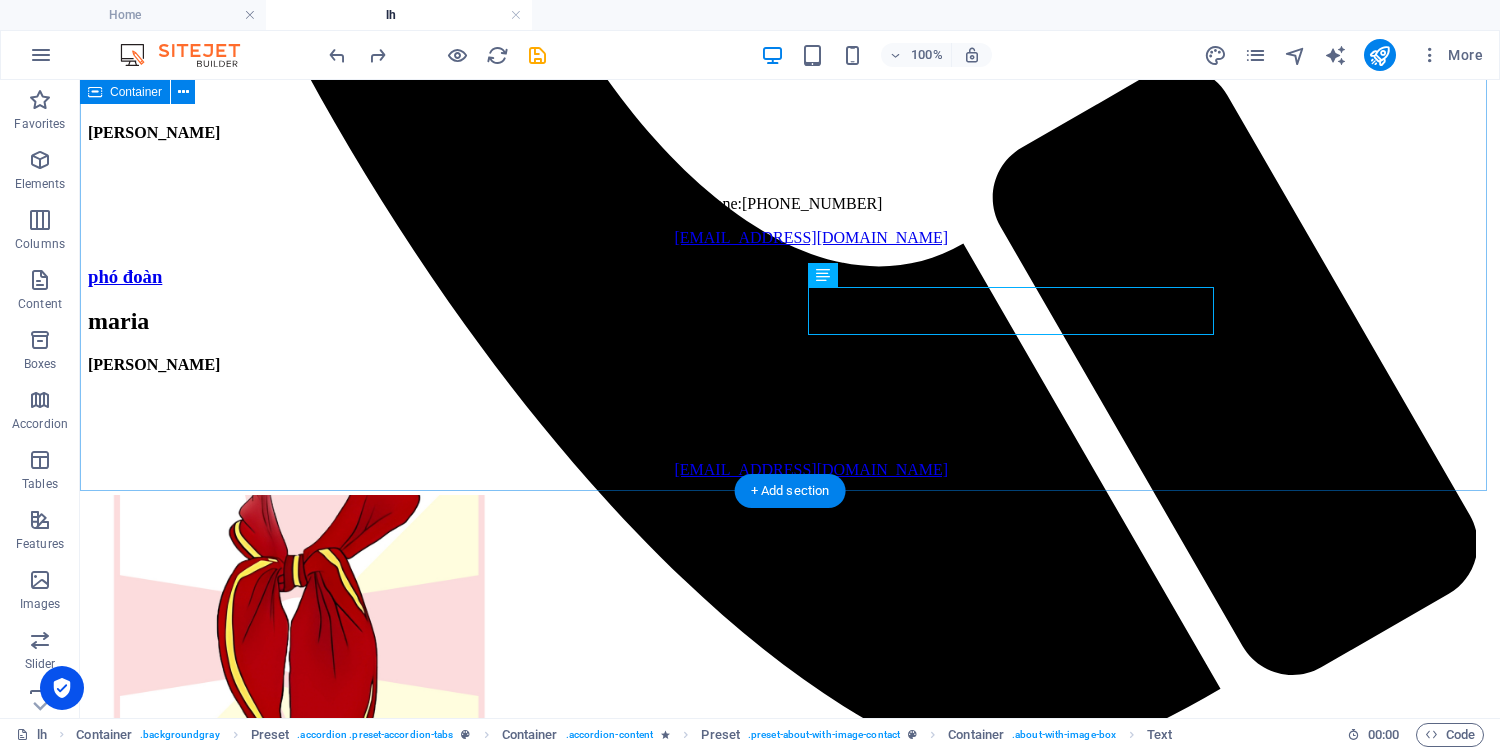 scroll, scrollTop: 1386, scrollLeft: 0, axis: vertical 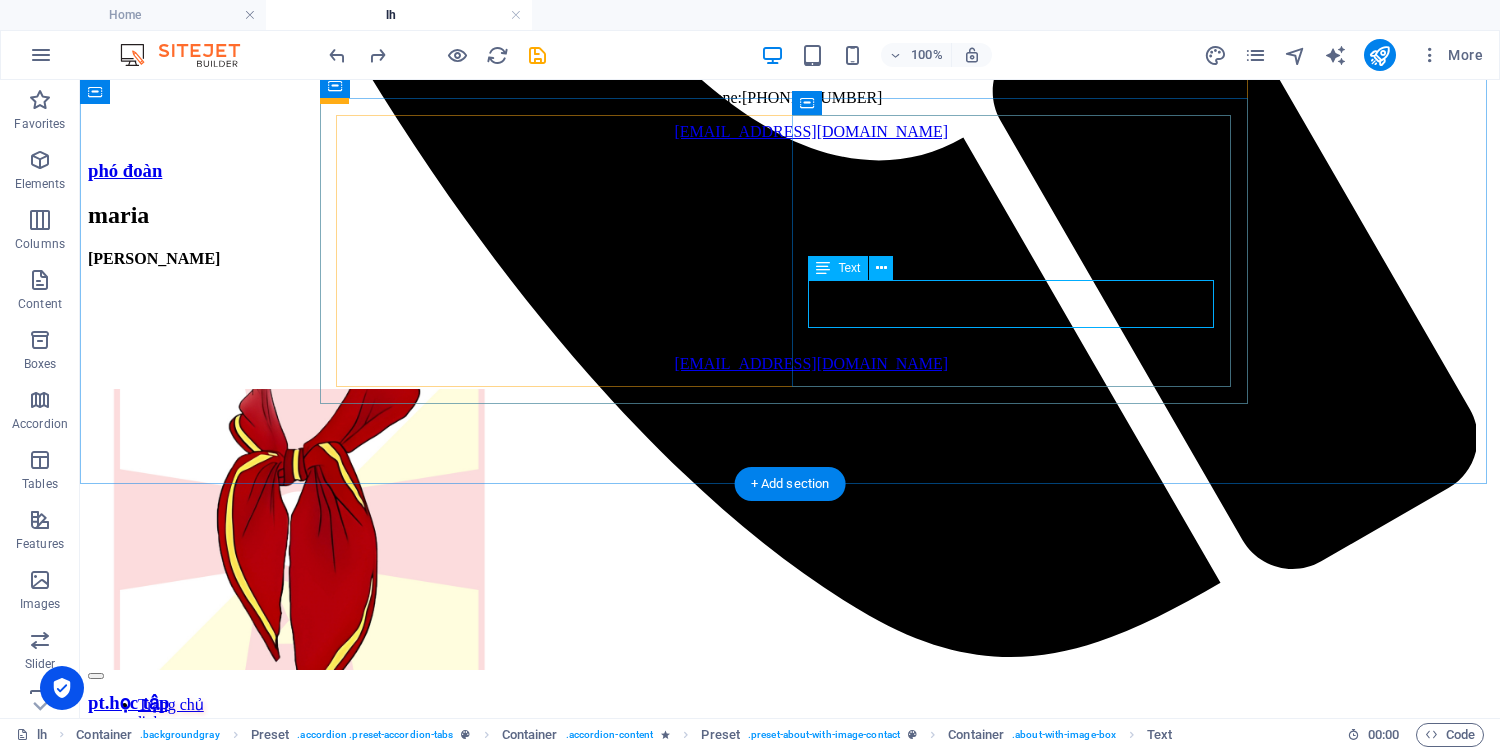 click on "[PHONE_NUMBER]" at bounding box center (803, 1165) 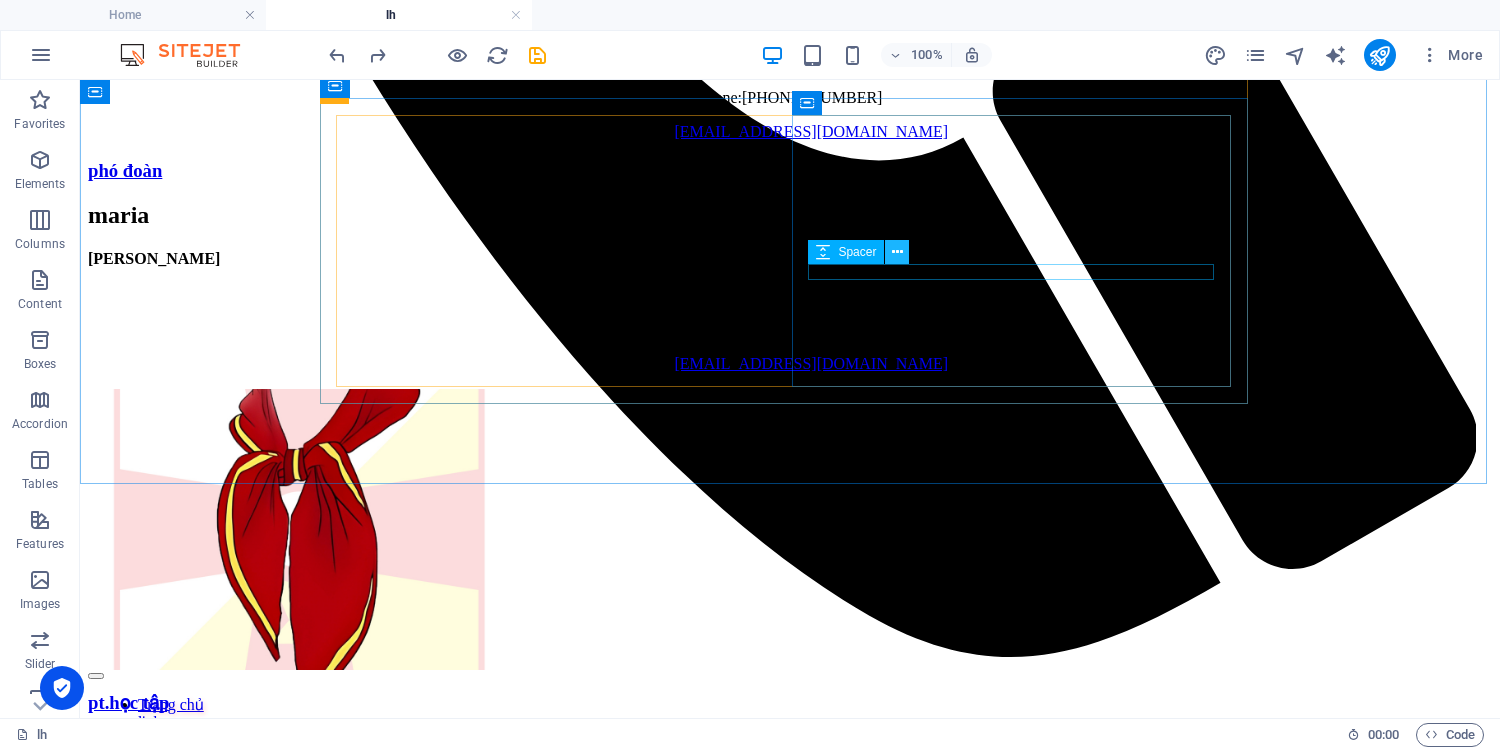 click at bounding box center (897, 252) 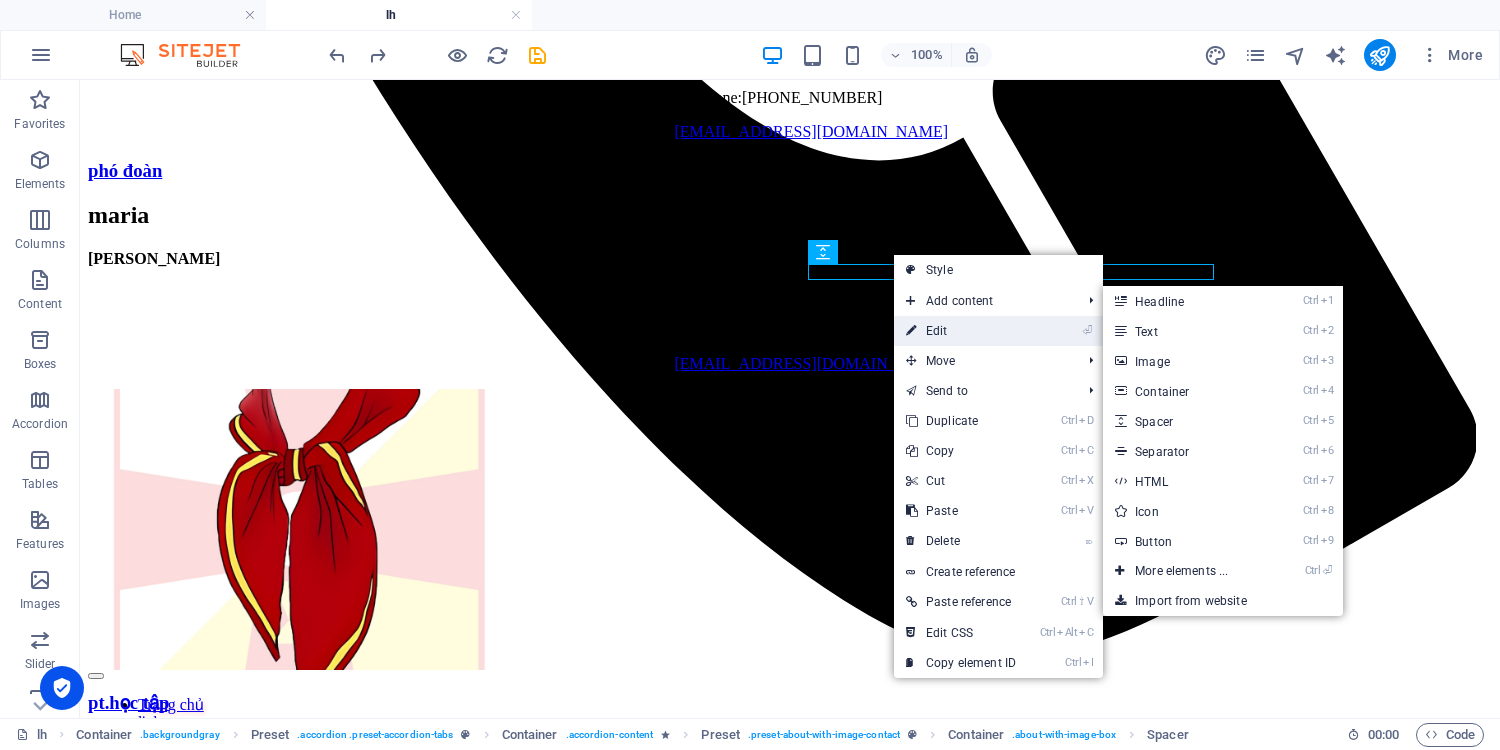 click on "⏎  Edit" at bounding box center (961, 331) 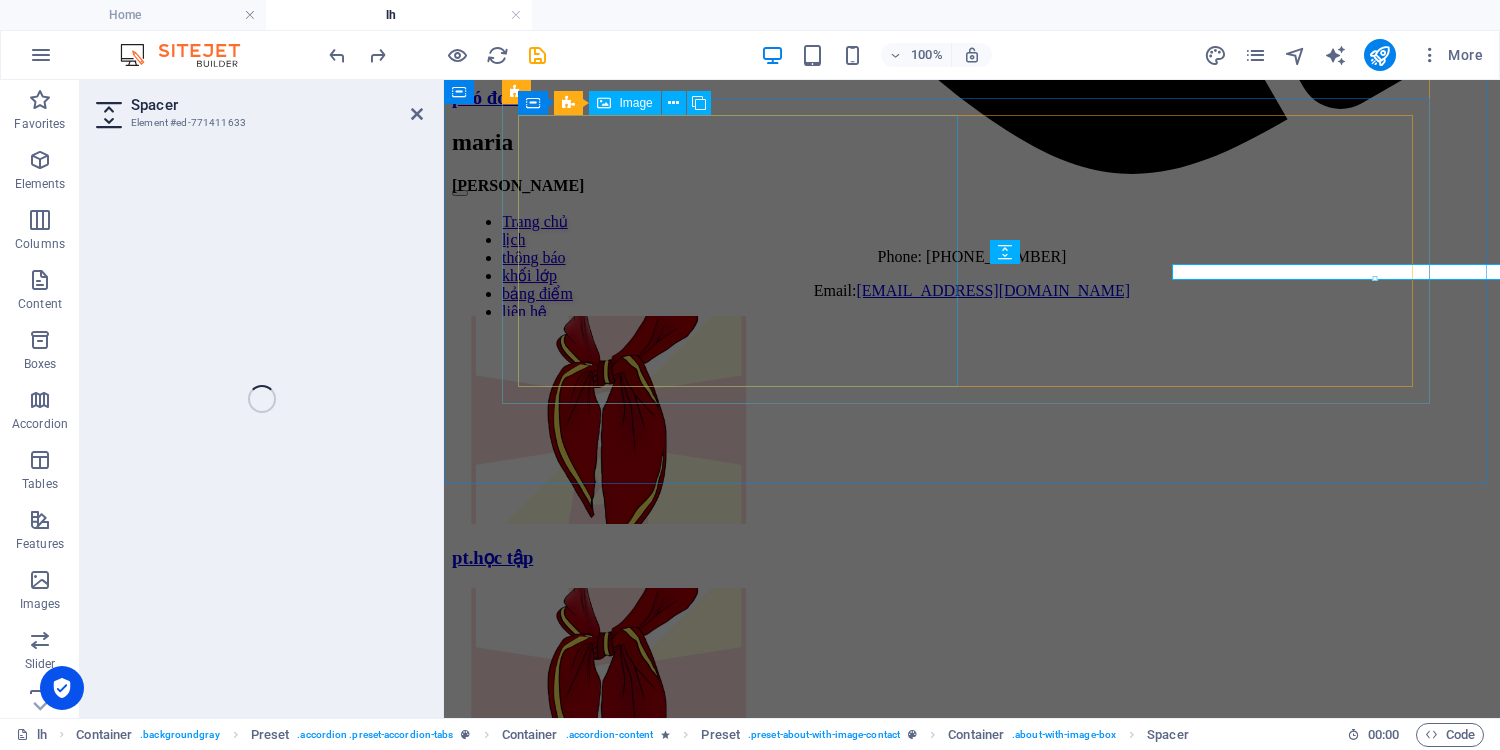 select on "rem" 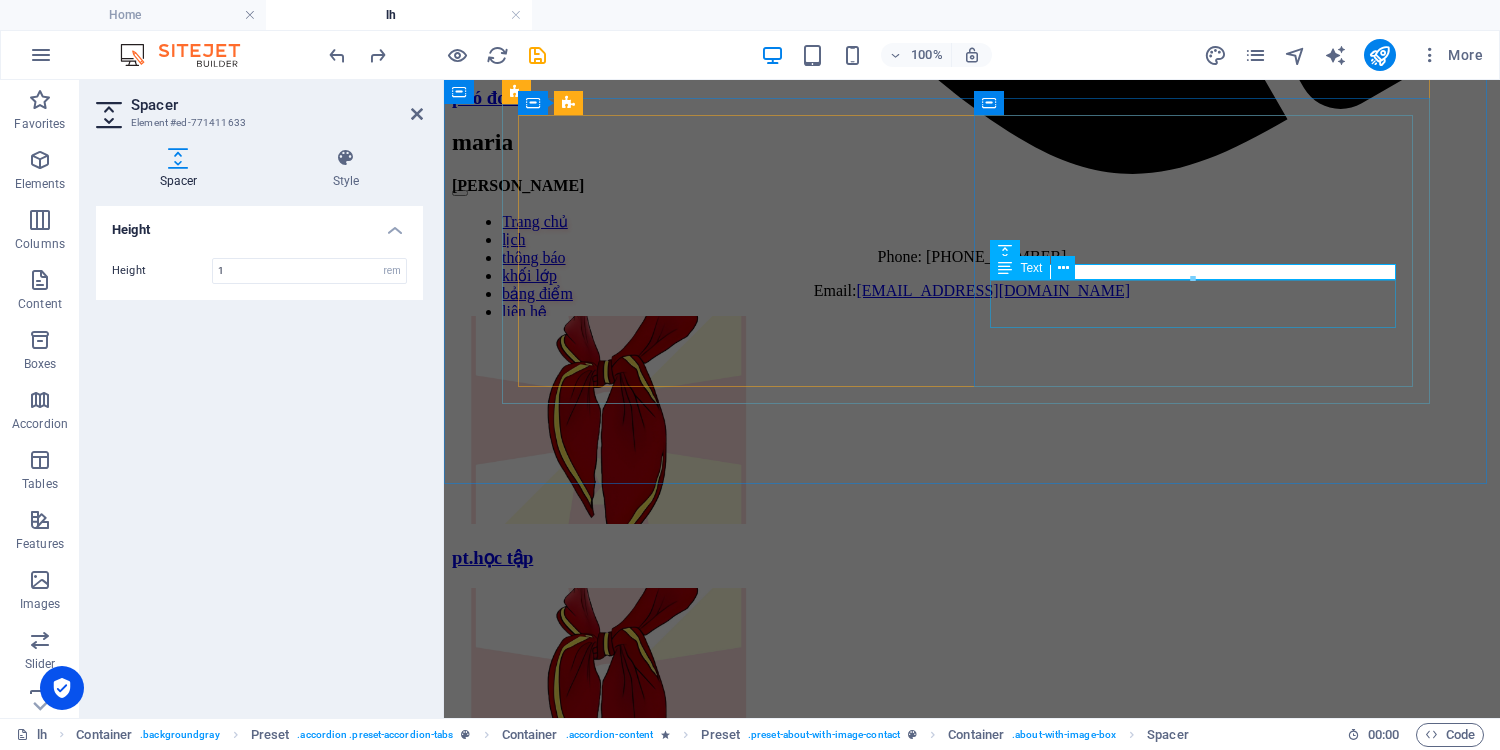 click on "[PHONE_NUMBER]" at bounding box center (985, 947) 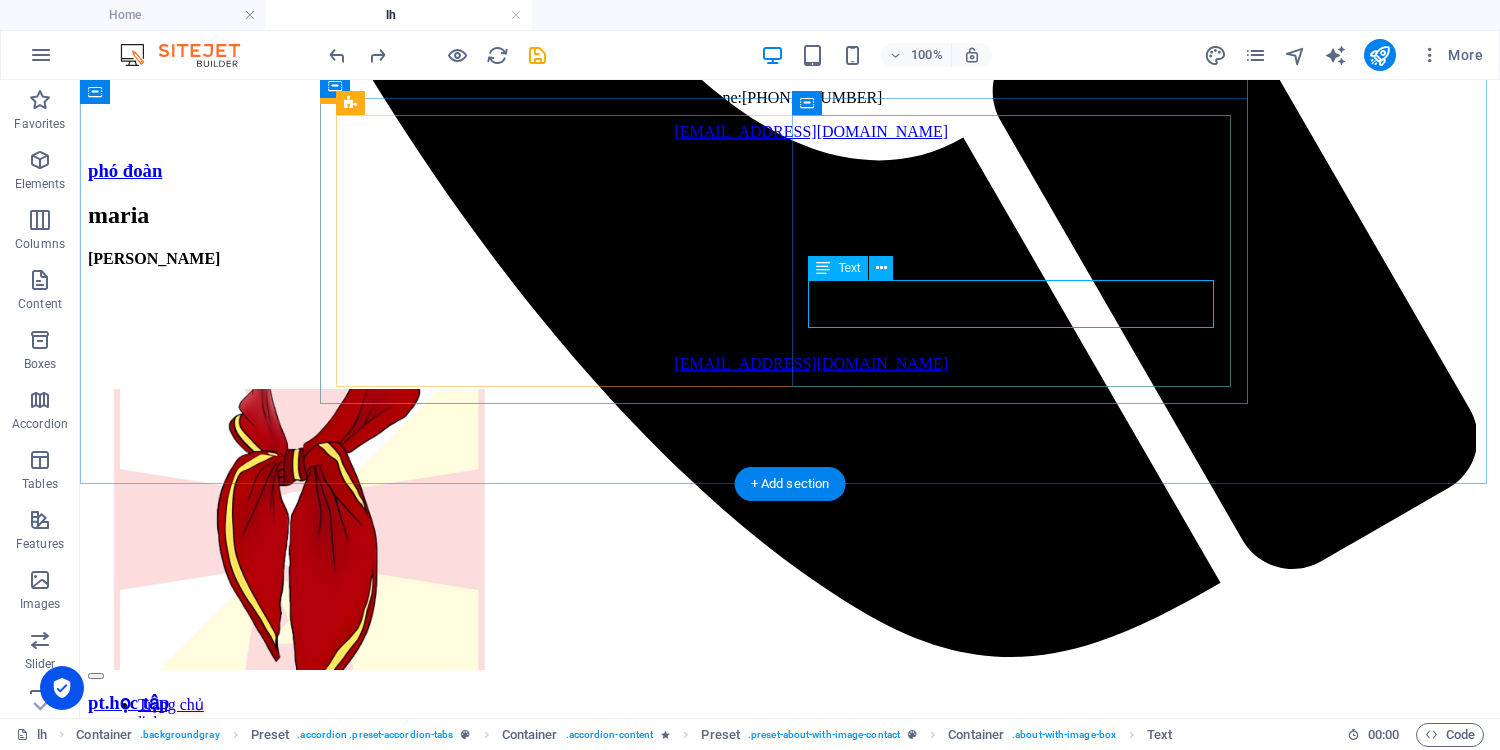 click on "Phone:  [PHONE_NUMBER]  - 5 Email:  [EMAIL_ADDRESS][DOMAIN_NAME]" at bounding box center (790, 1183) 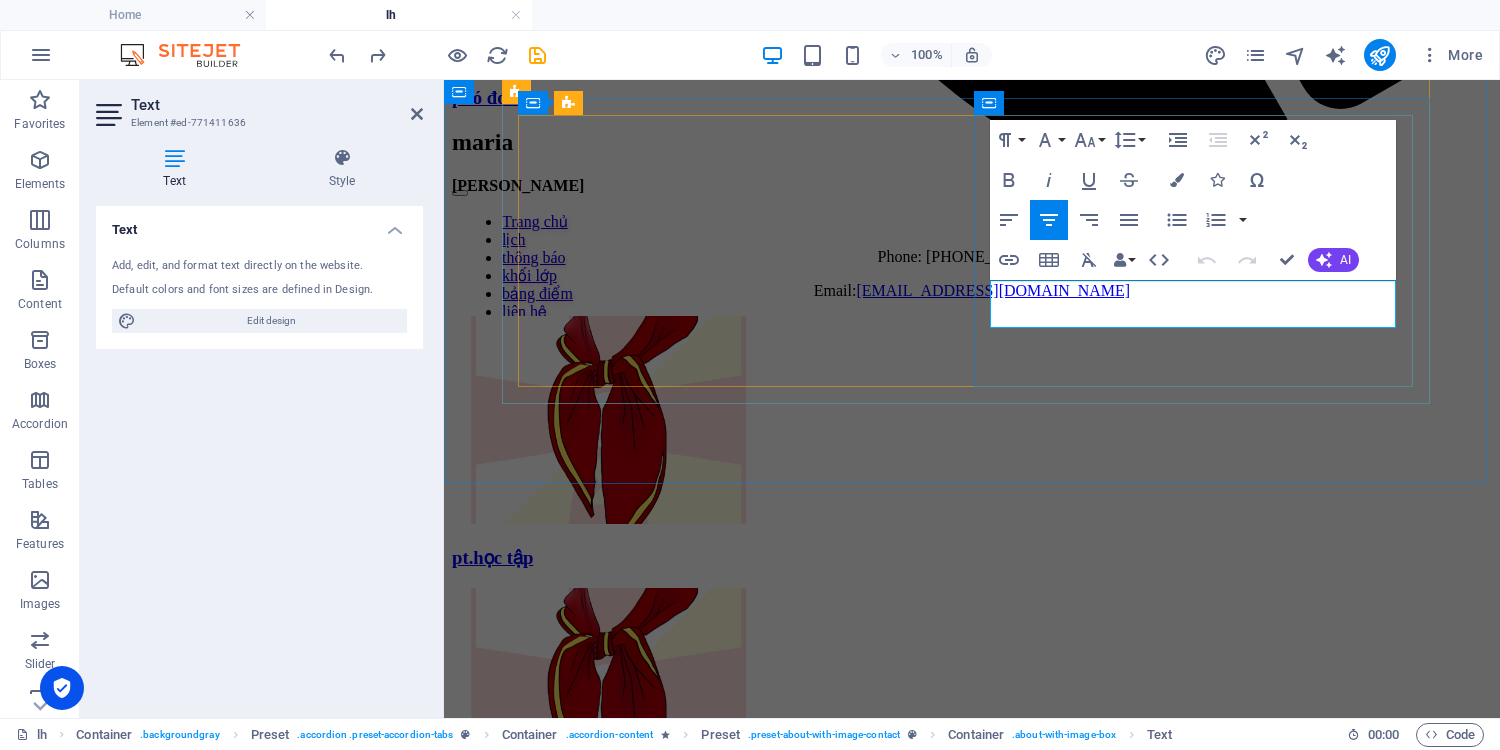 click on "Phone:  [PHONE_NUMBER]  - 5" at bounding box center [972, 948] 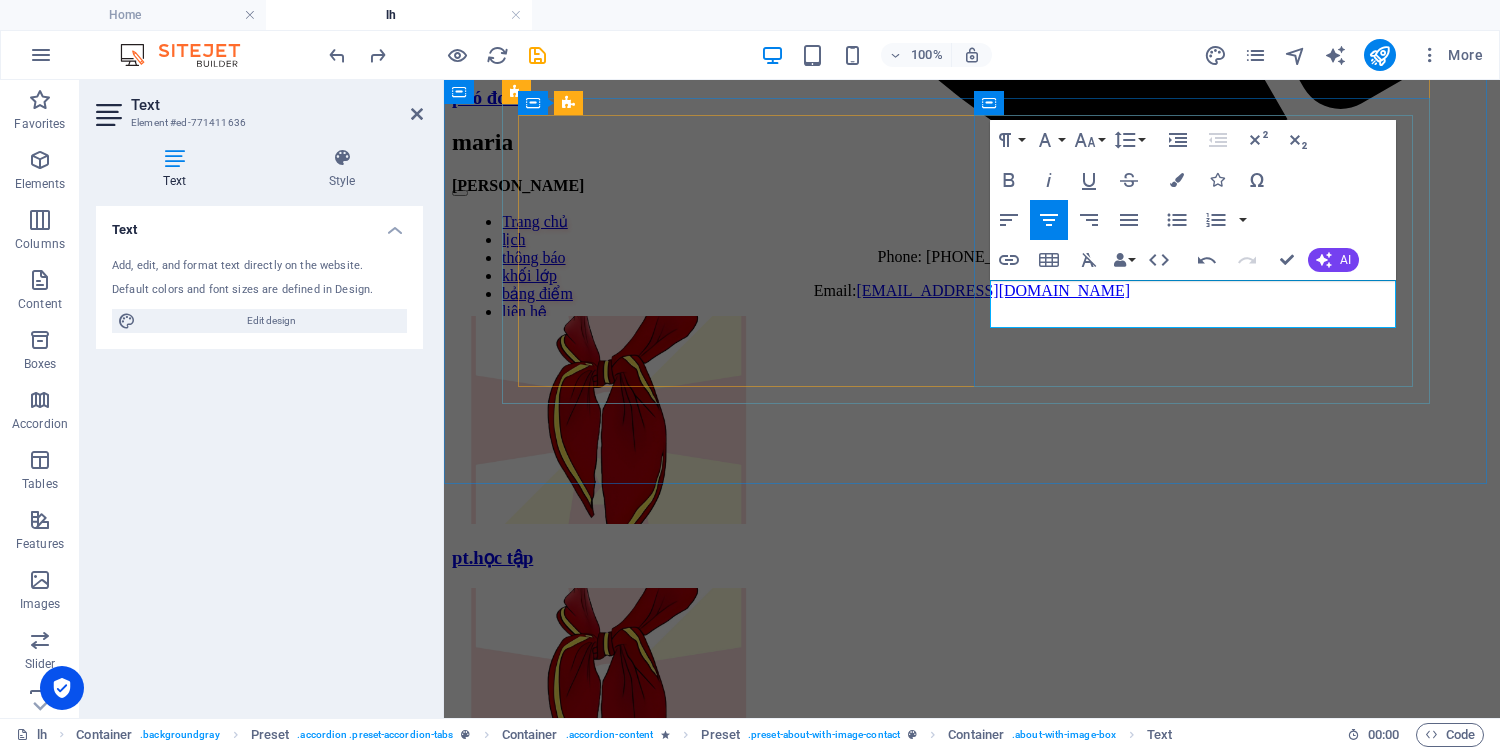 type 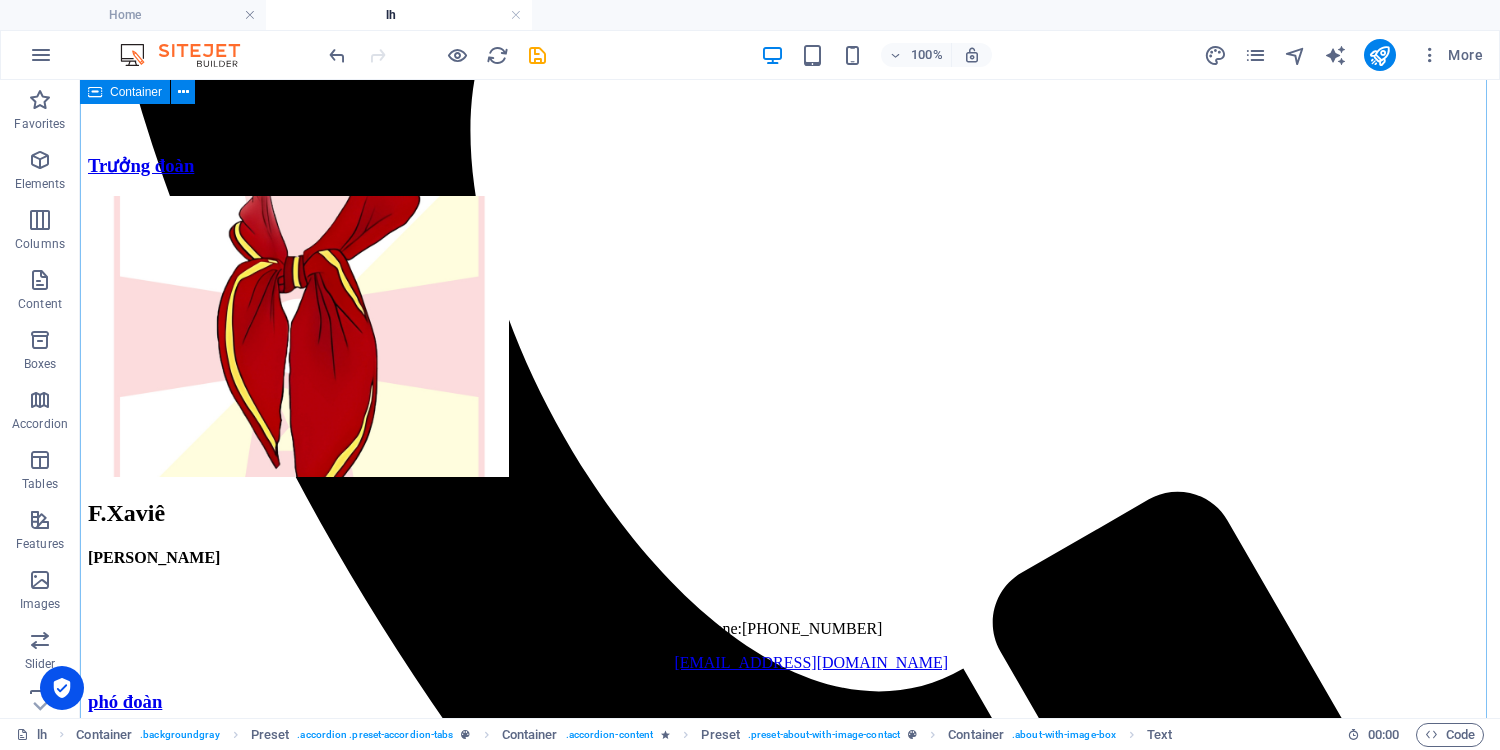 scroll, scrollTop: 853, scrollLeft: 0, axis: vertical 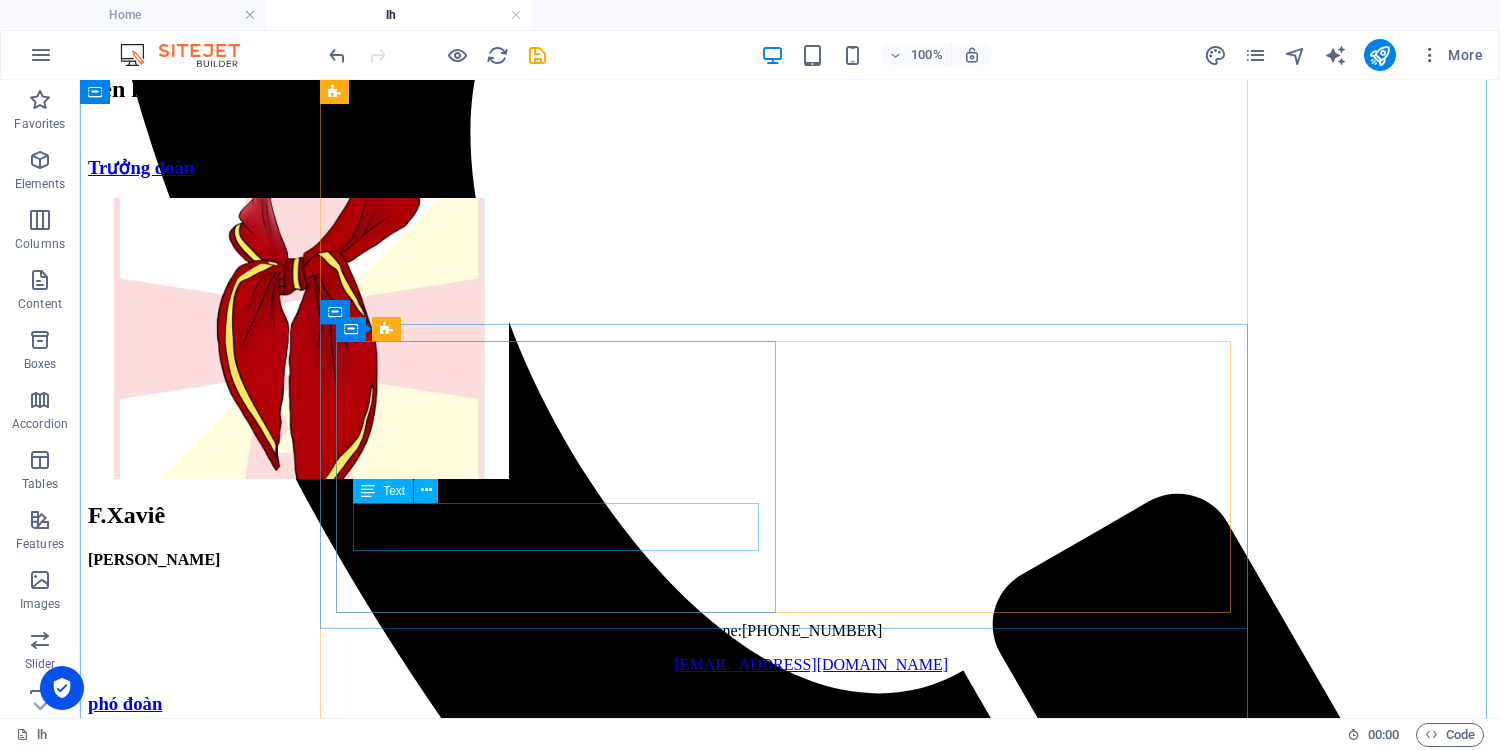 click on "Phone: [PHONE_NUMBER] Email:  [EMAIL_ADDRESS][DOMAIN_NAME]" at bounding box center [790, 880] 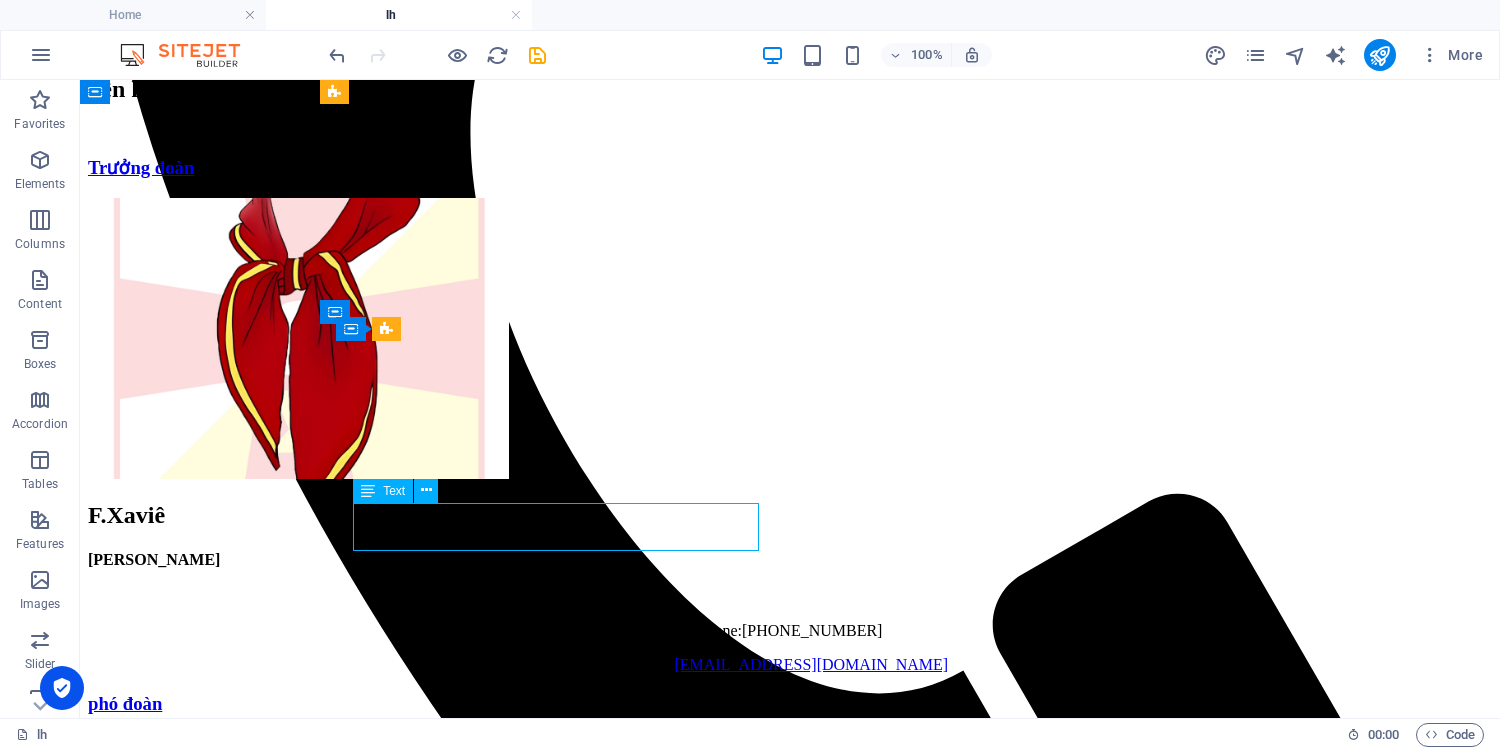 click on "Phone: [PHONE_NUMBER] Email:  [EMAIL_ADDRESS][DOMAIN_NAME]" at bounding box center (790, 880) 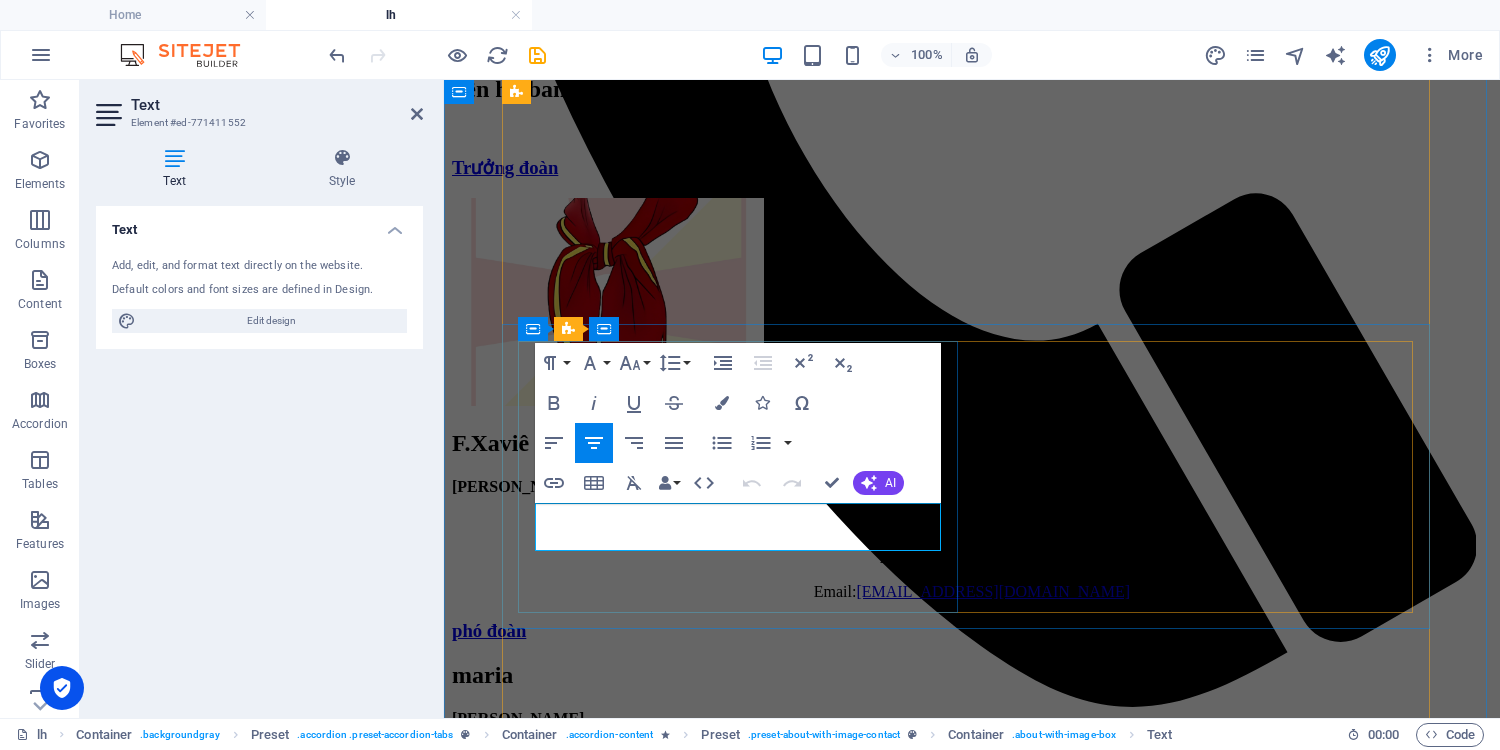 click on "Phone: [PHONE_NUMBER]" at bounding box center (972, 790) 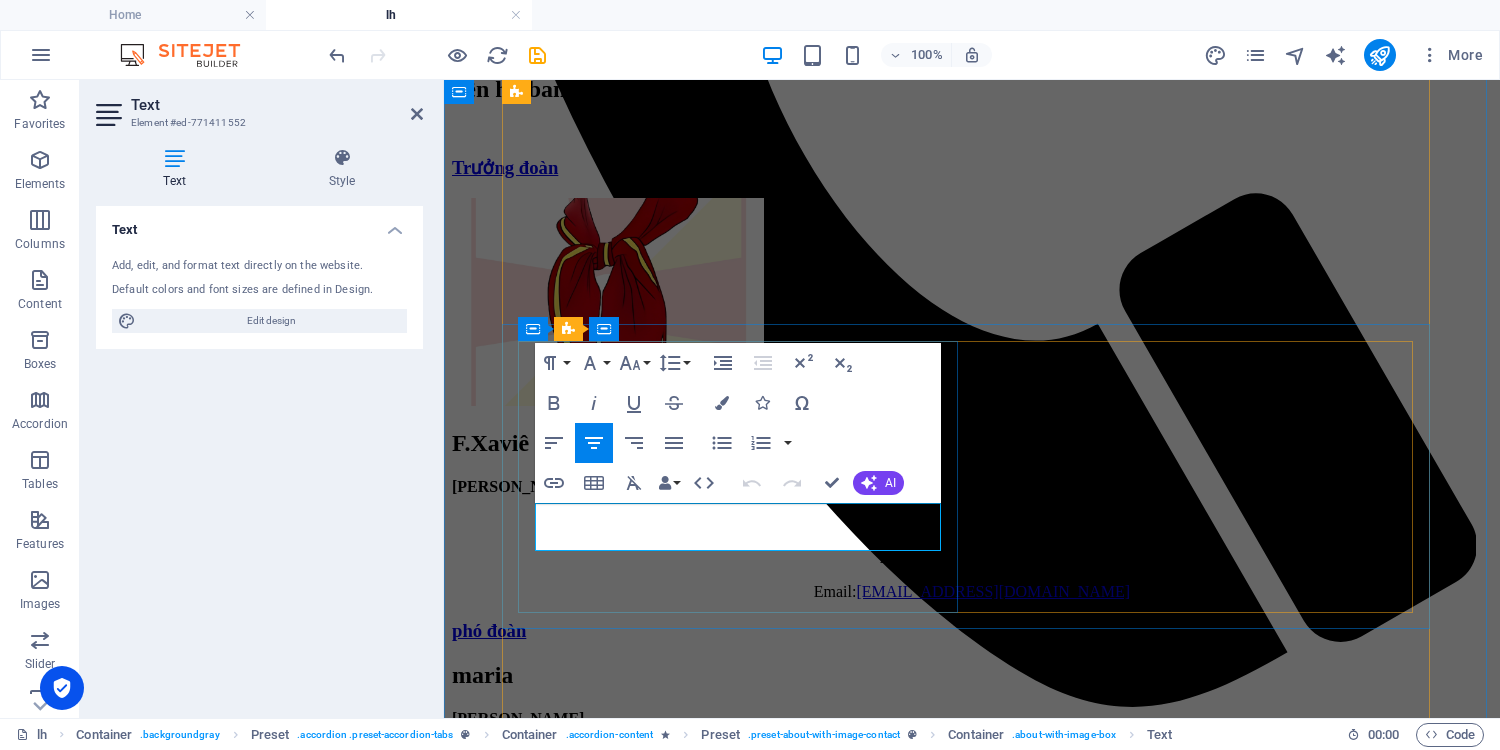 type 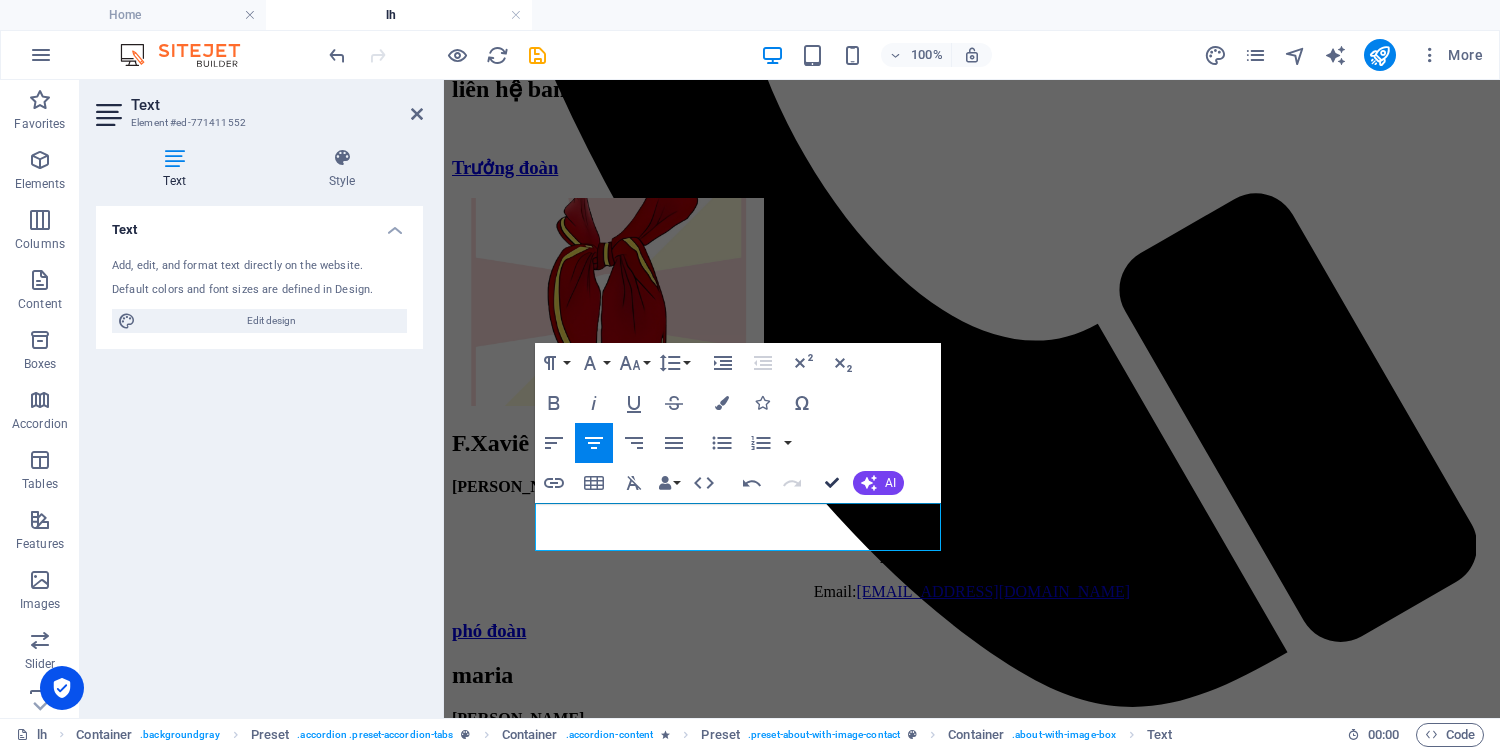 drag, startPoint x: 754, startPoint y: 400, endPoint x: 831, endPoint y: 480, distance: 111.03603 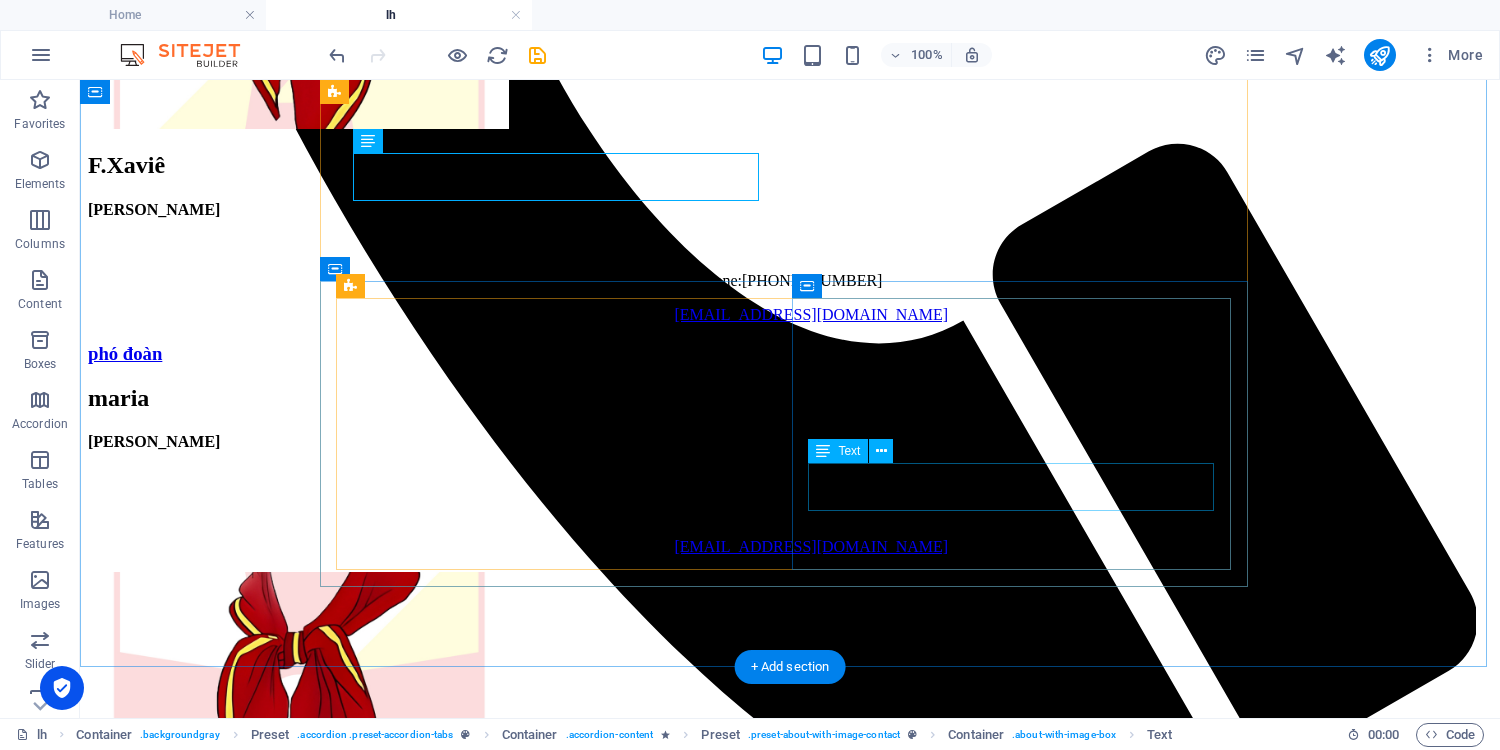 scroll, scrollTop: 1173, scrollLeft: 0, axis: vertical 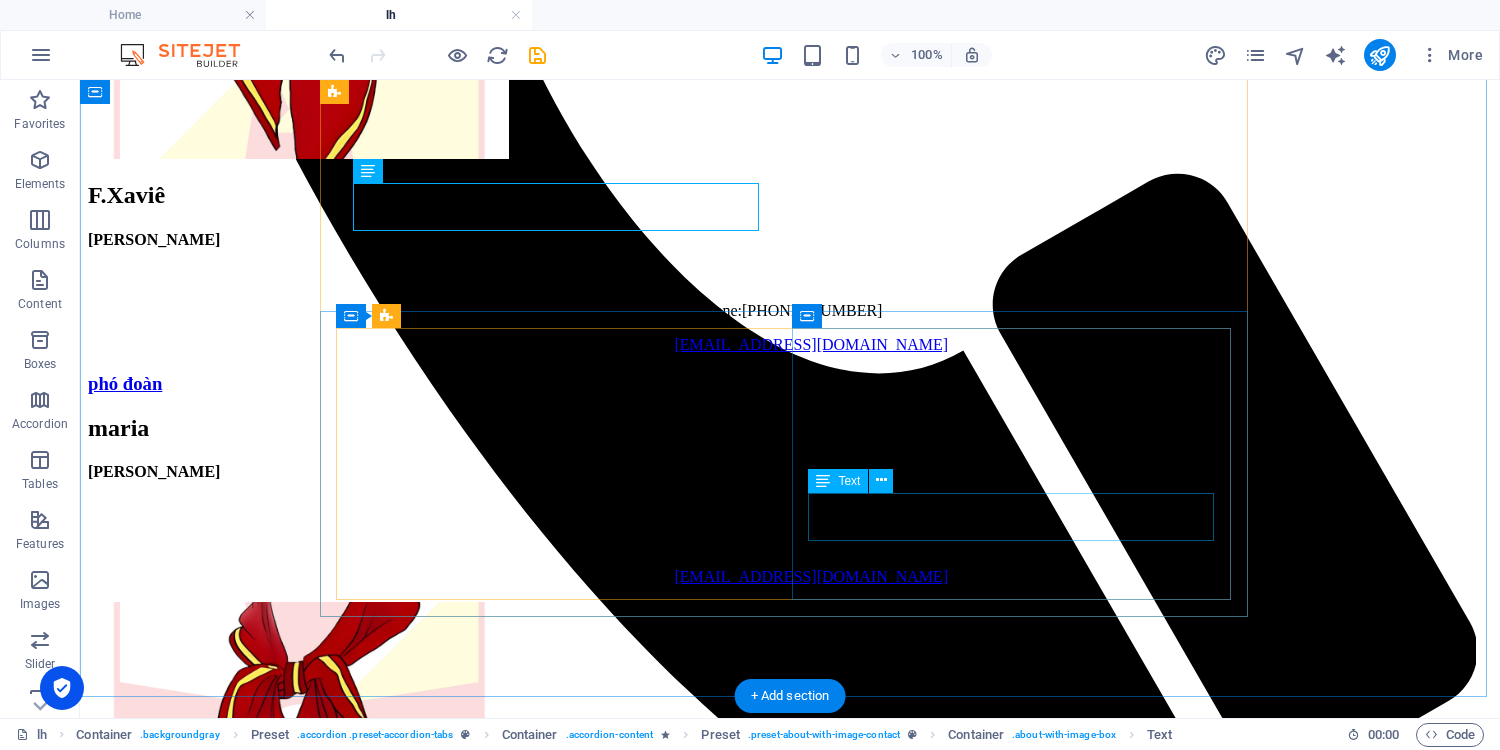 click on "Phone: [PHONE_NUMBER] Email:  [EMAIL_ADDRESS][DOMAIN_NAME]" at bounding box center [790, 1396] 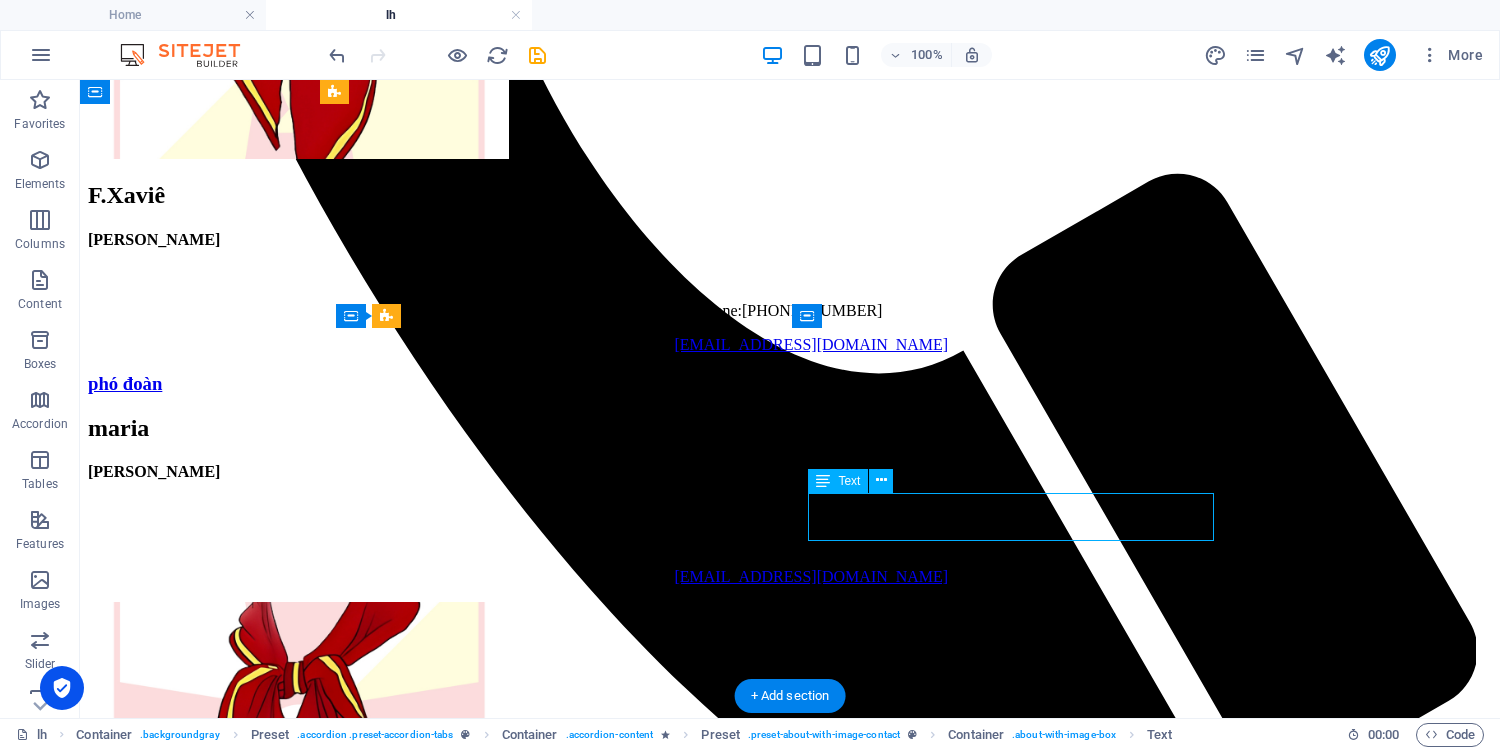 click on "Phone: [PHONE_NUMBER] Email:  [EMAIL_ADDRESS][DOMAIN_NAME]" at bounding box center (790, 1396) 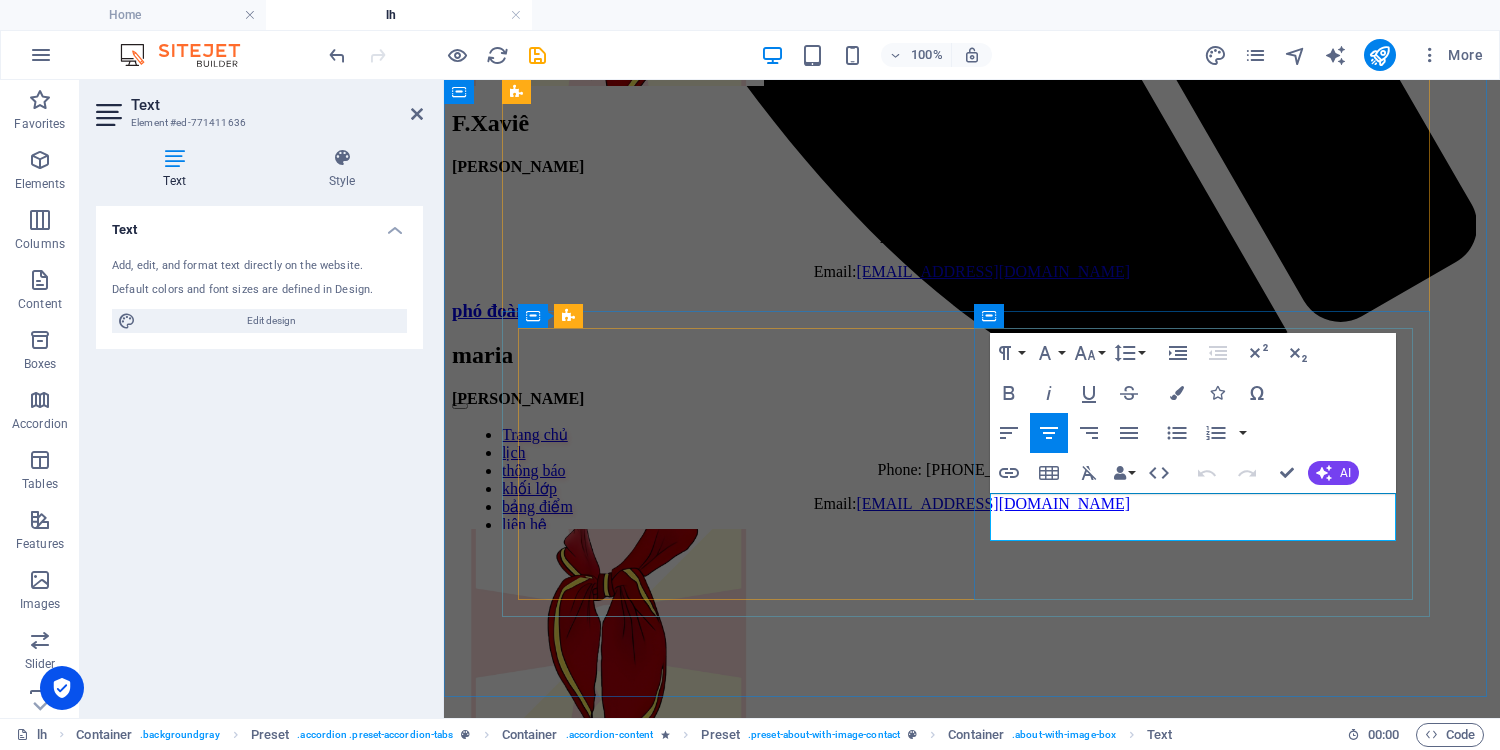 click on "Phone: [PHONE_NUMBER]" at bounding box center (972, 1161) 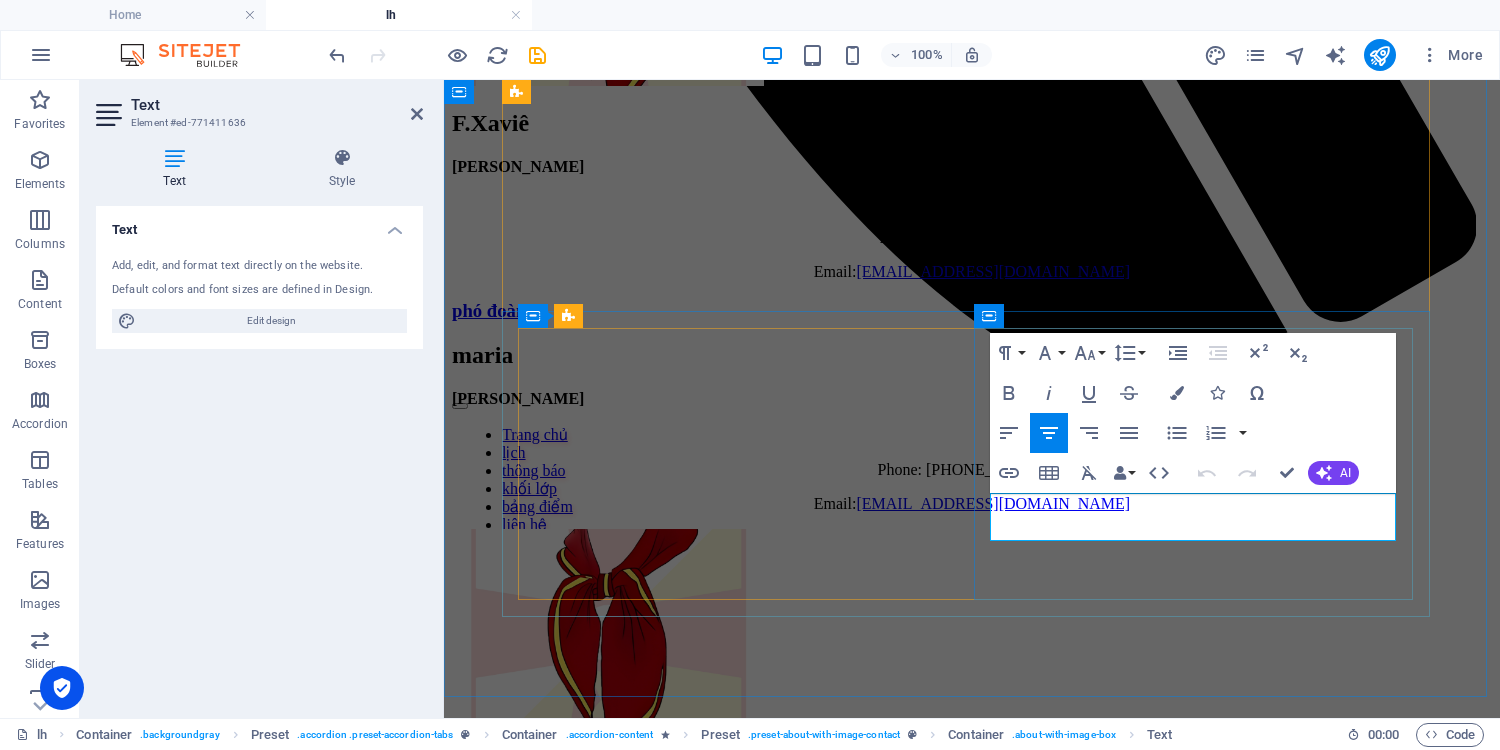 type 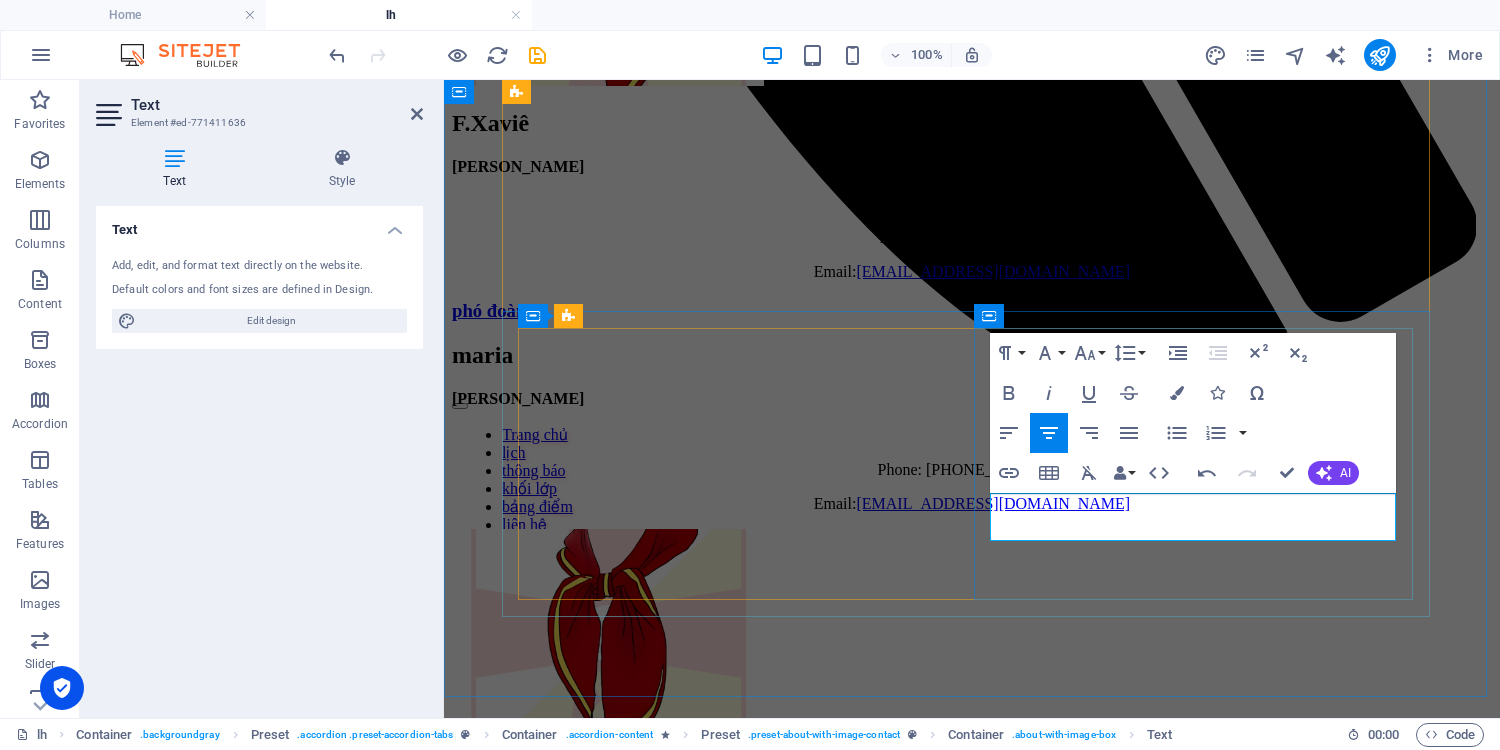 click on "Phone: [PHONE_NUMBER]" at bounding box center (972, 1161) 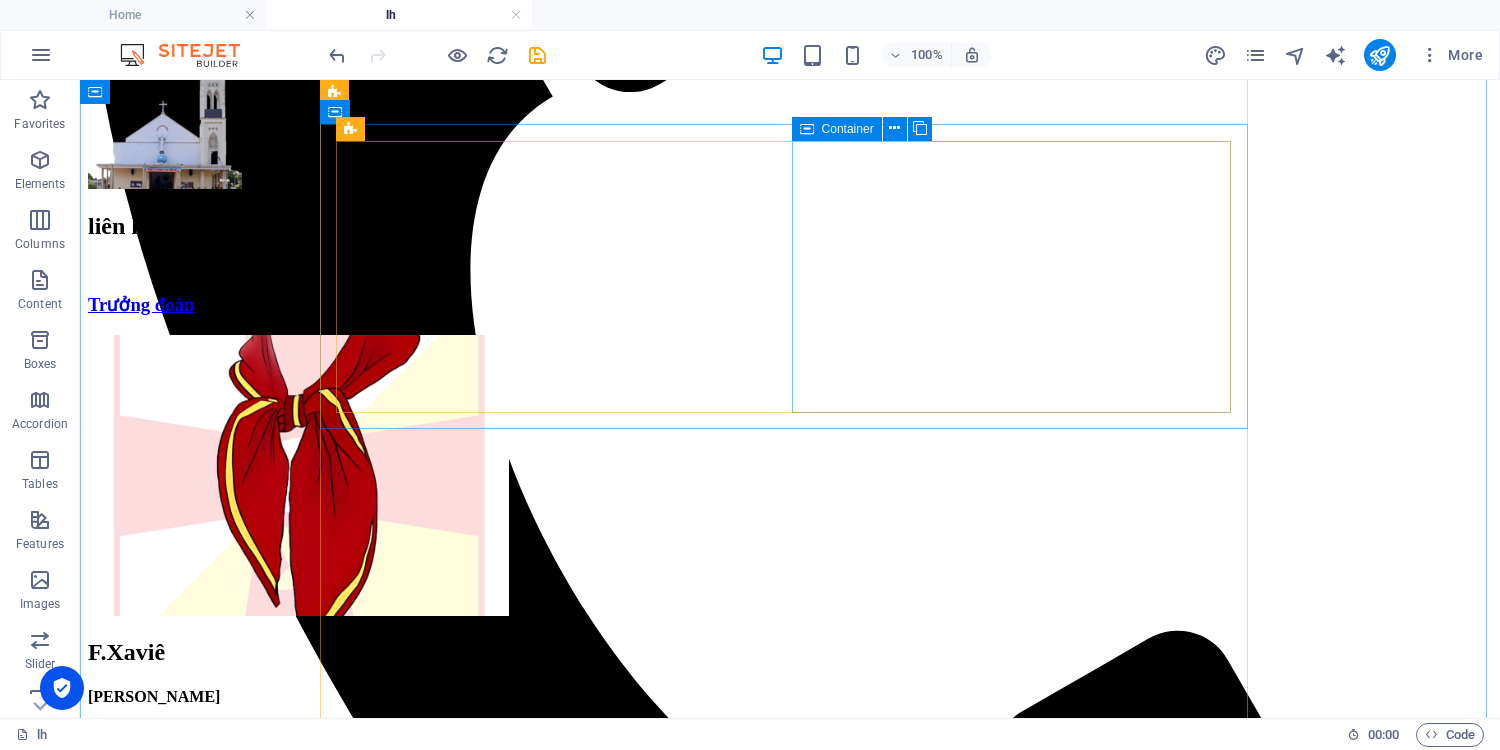 scroll, scrollTop: 640, scrollLeft: 0, axis: vertical 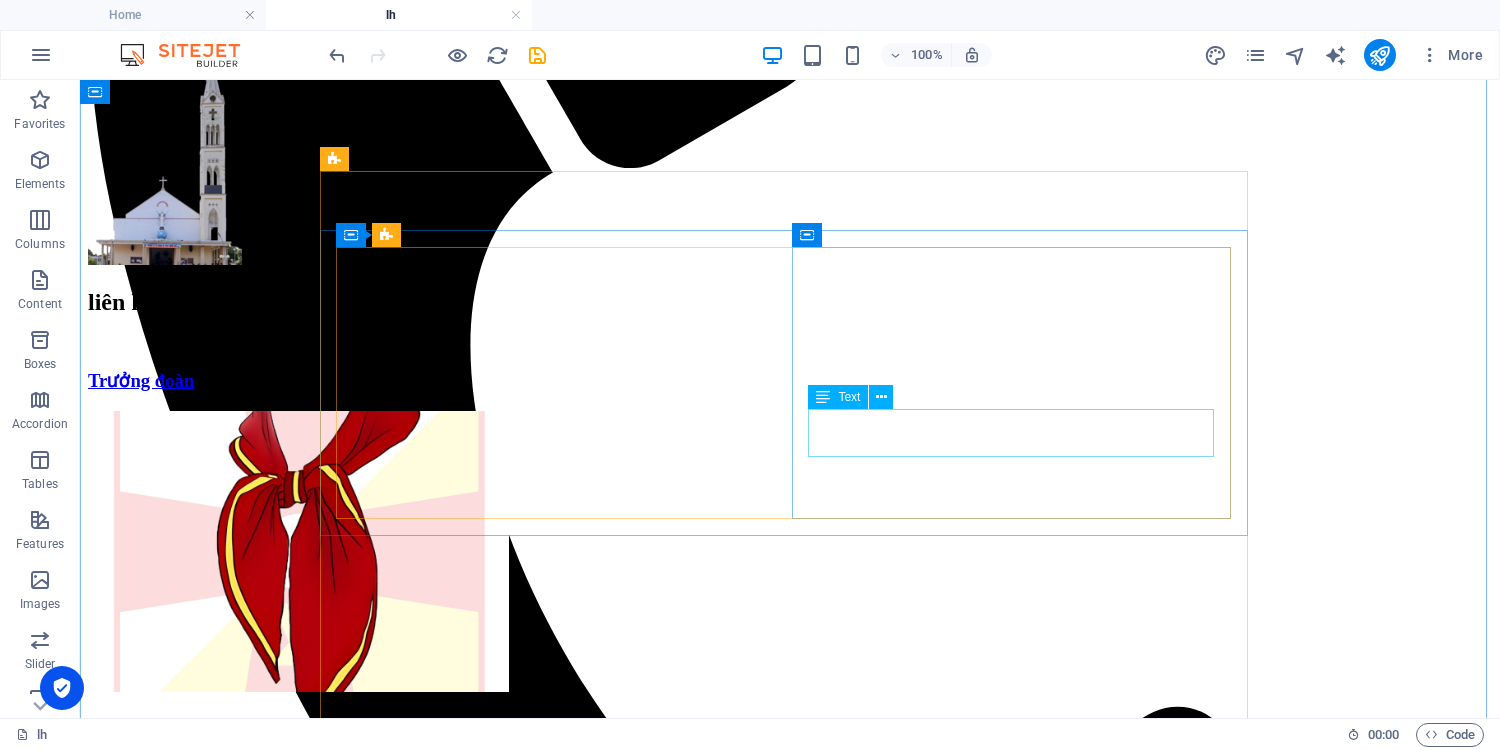 click on "[PHONE_NUMBER]" at bounding box center [812, 843] 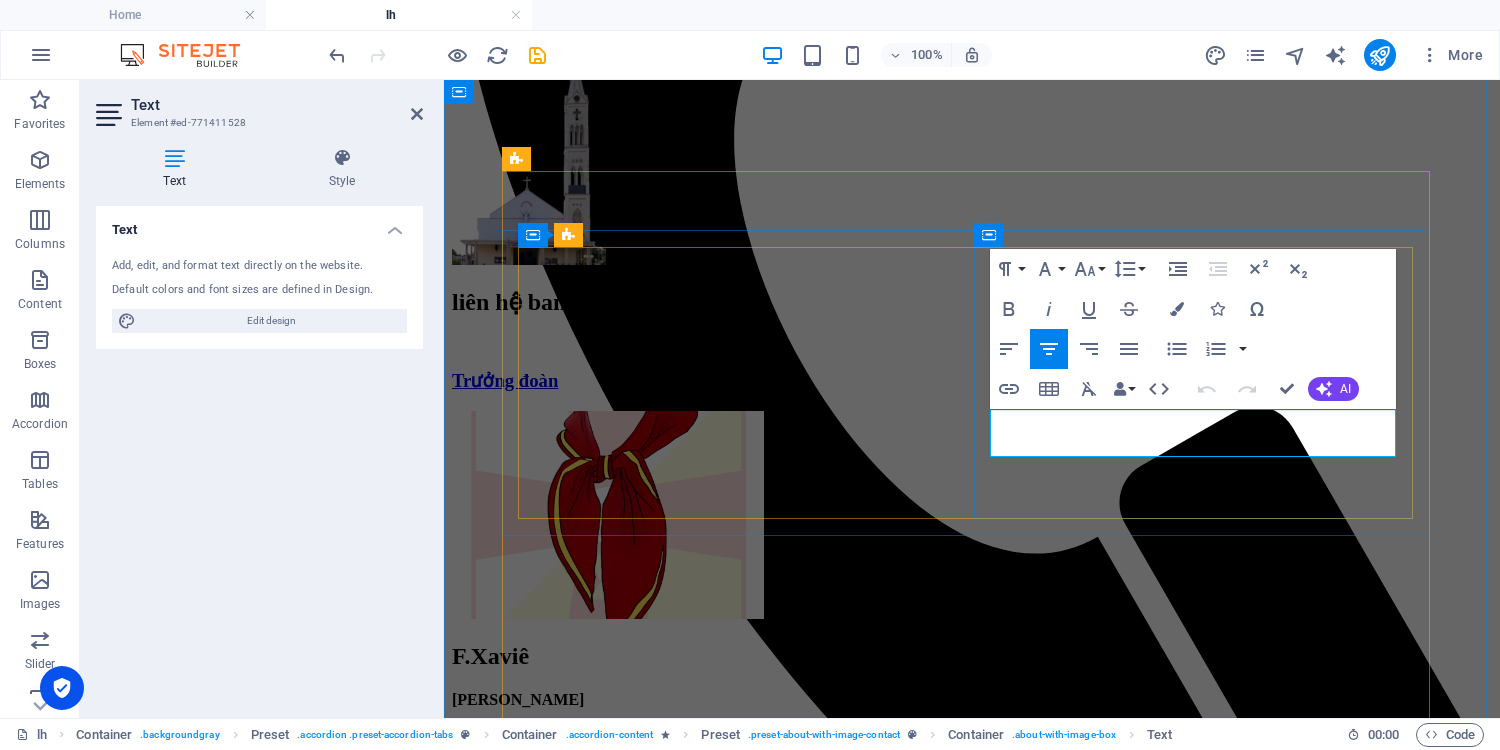 click on "[PHONE_NUMBER]" 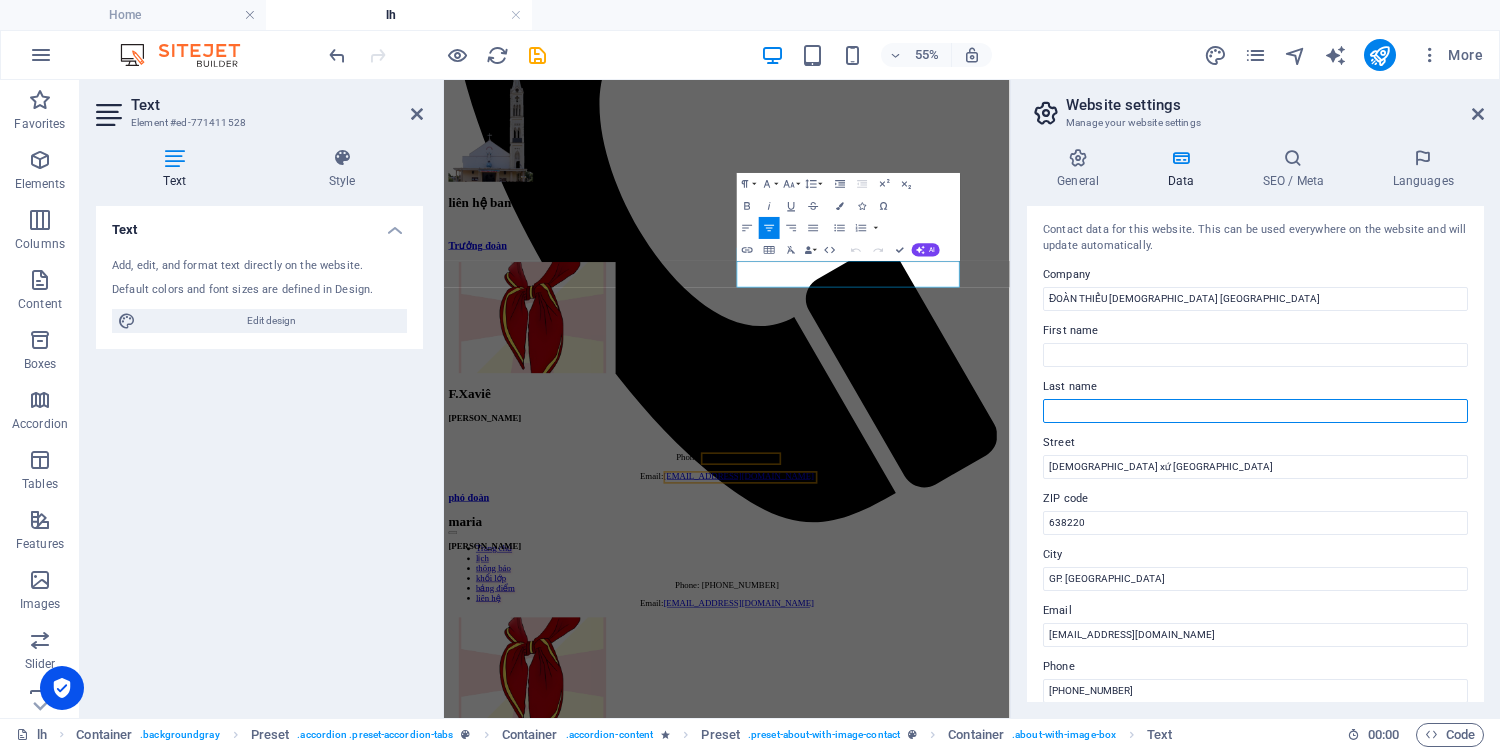 click on "Last name" at bounding box center [1255, 411] 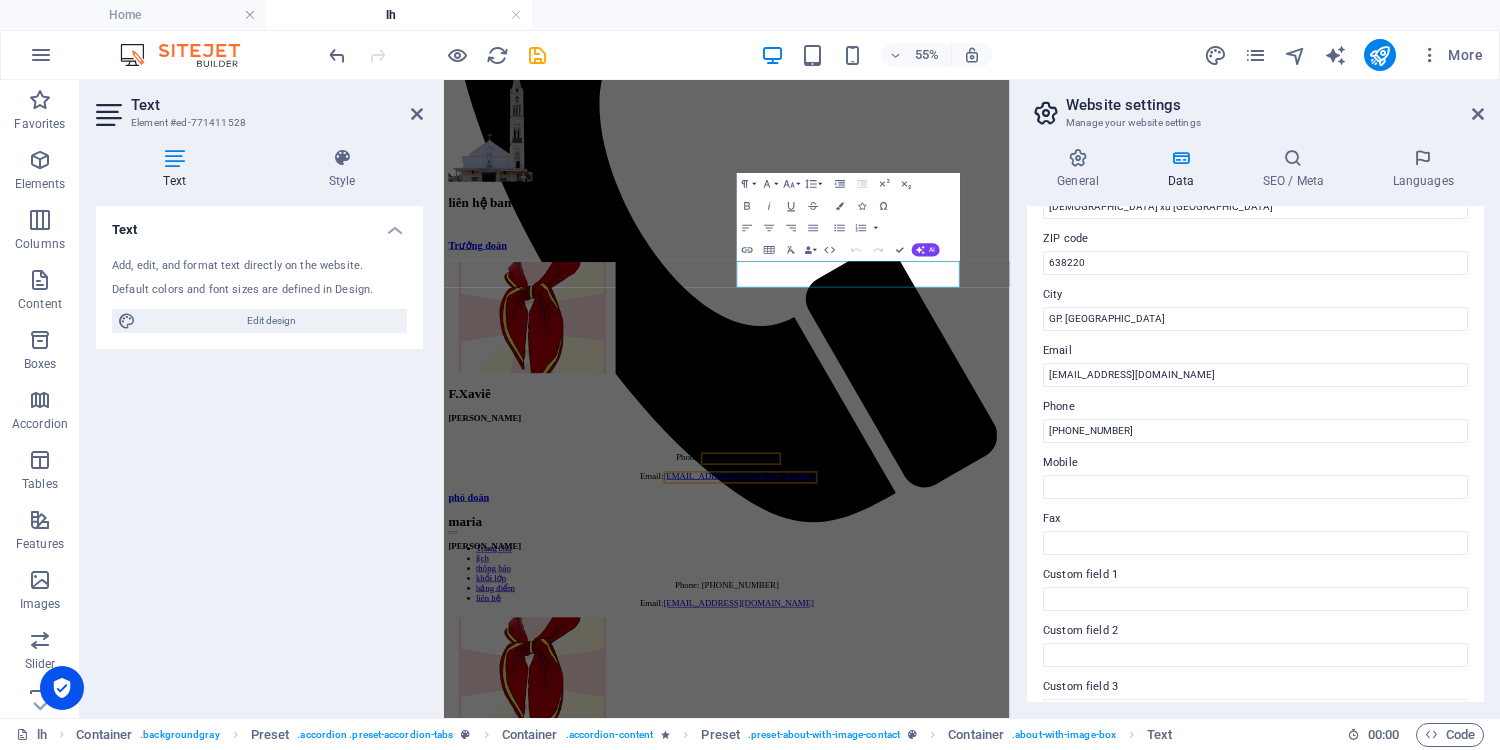 scroll, scrollTop: 213, scrollLeft: 0, axis: vertical 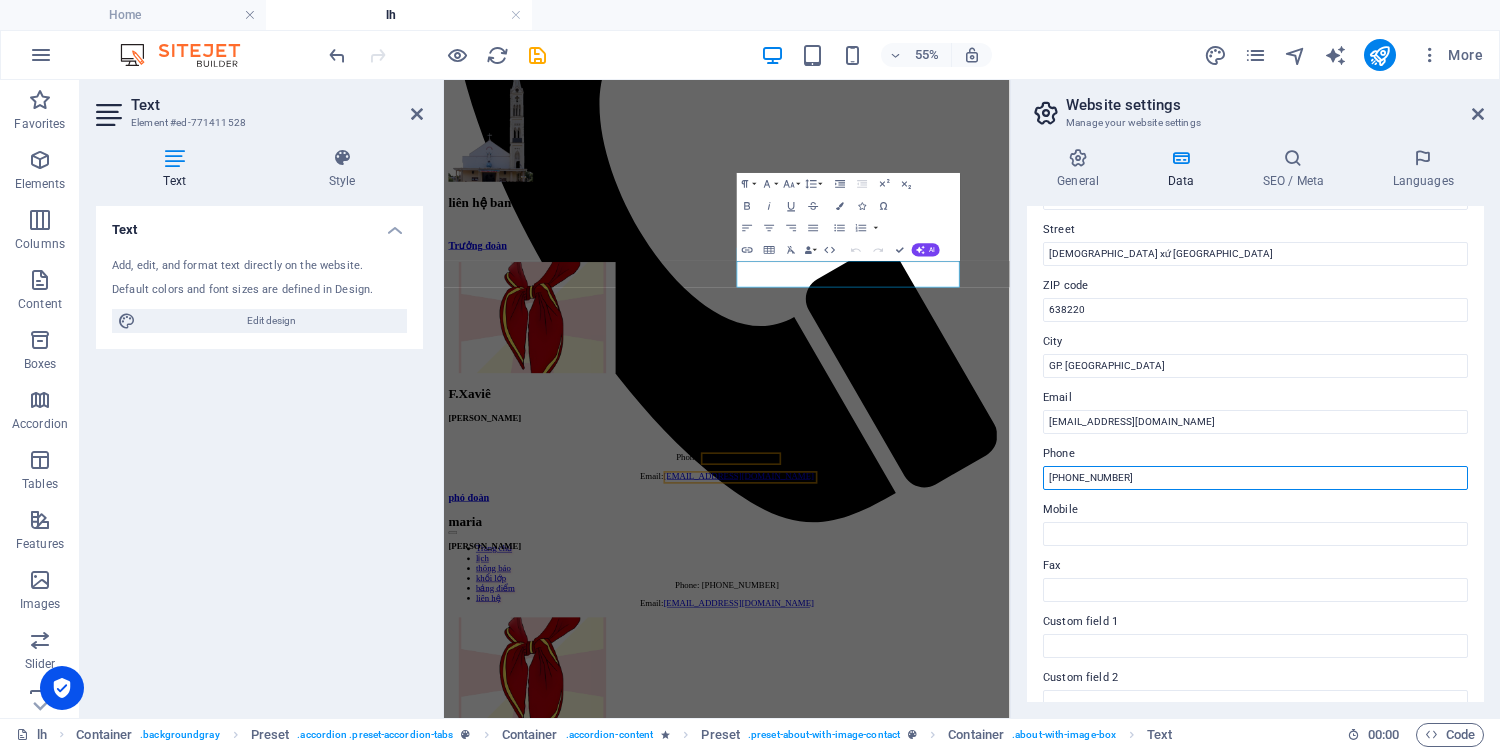 click on "[PHONE_NUMBER]" at bounding box center (1255, 478) 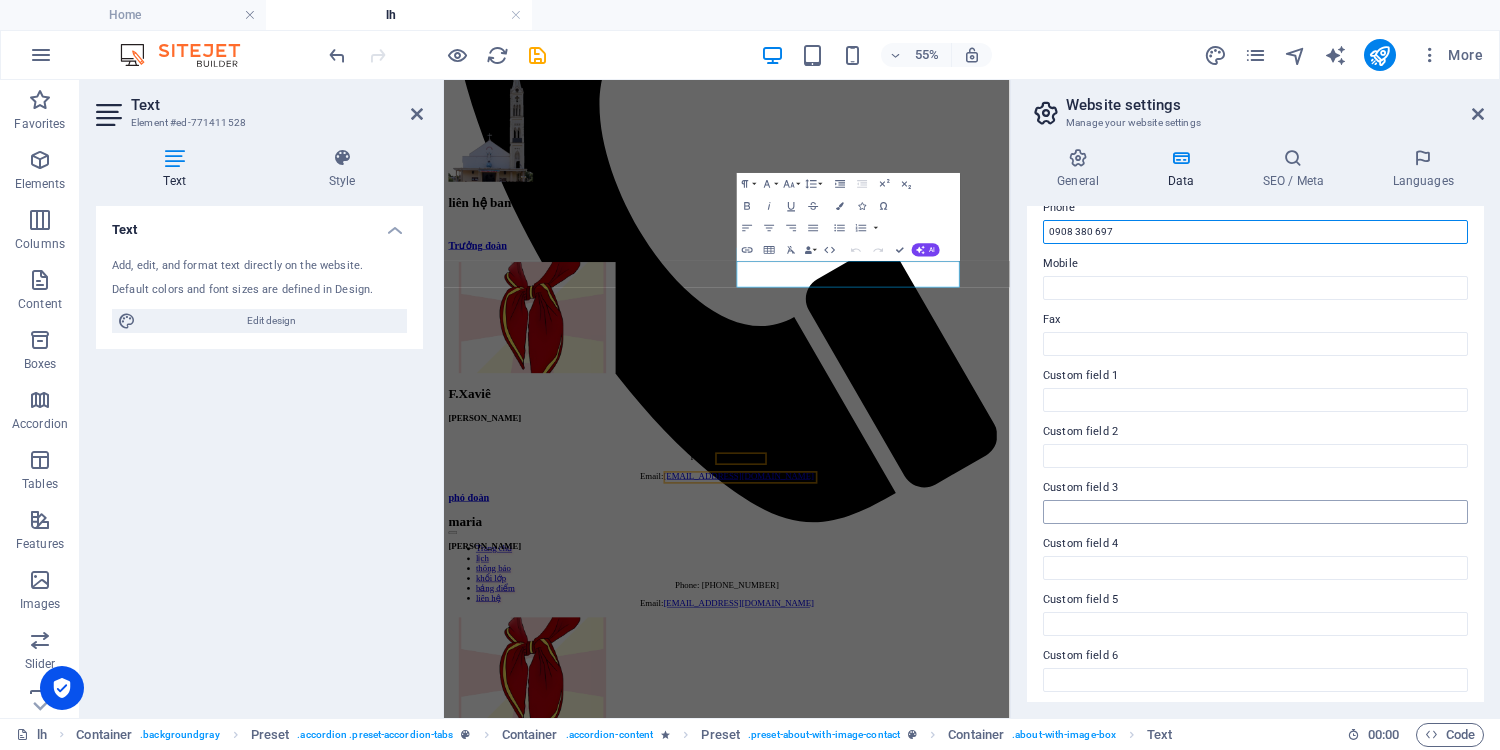 scroll, scrollTop: 464, scrollLeft: 0, axis: vertical 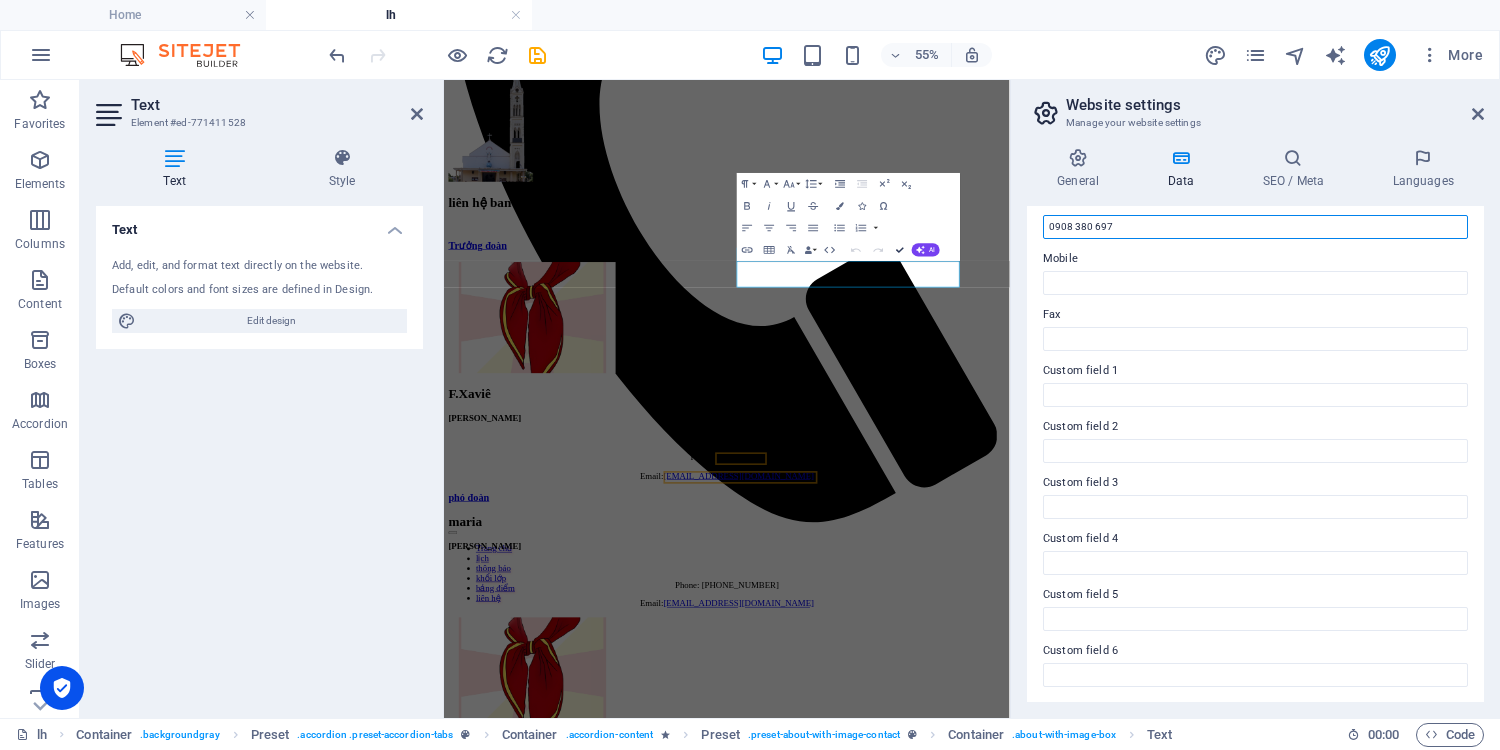 drag, startPoint x: 867, startPoint y: 174, endPoint x: 903, endPoint y: 245, distance: 79.60528 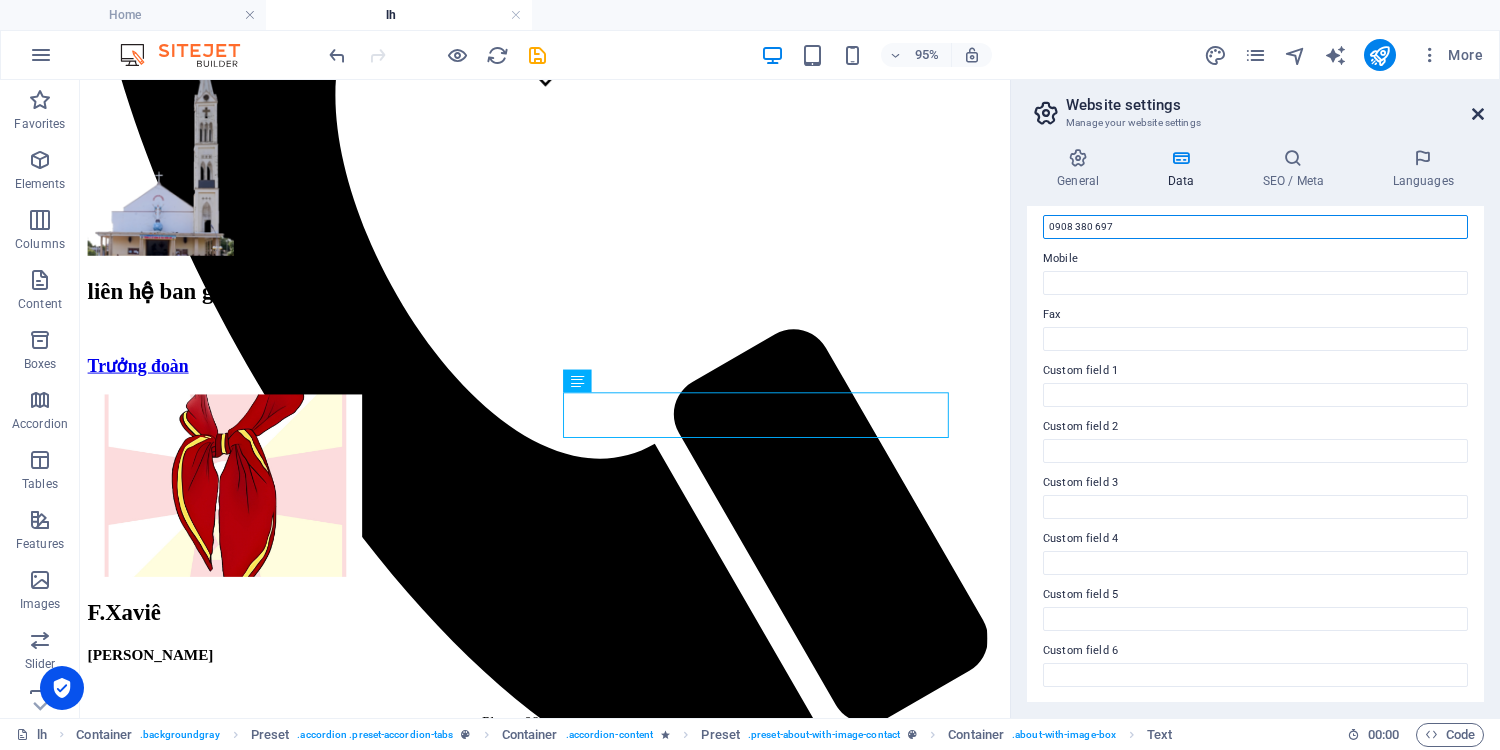type on "0908 380 697" 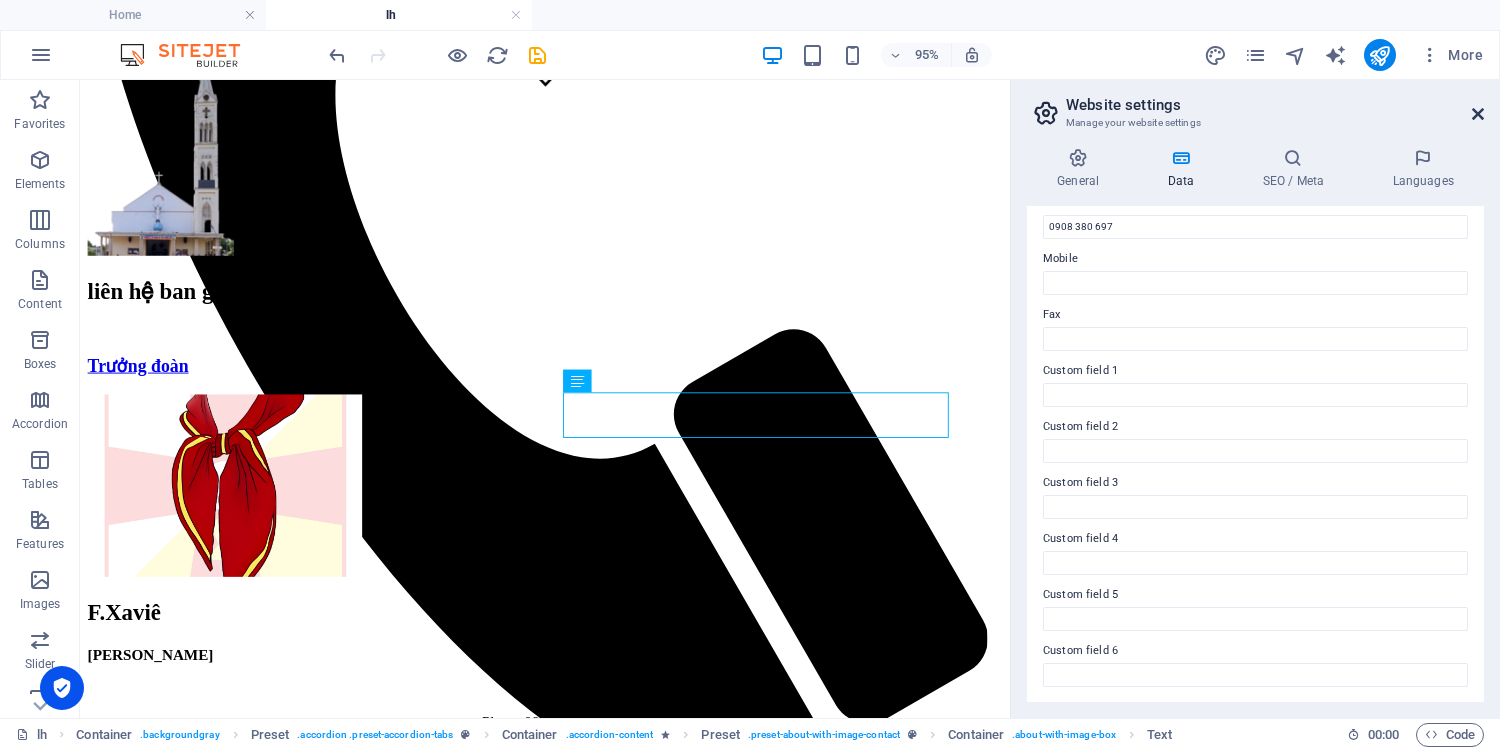 click at bounding box center [1478, 114] 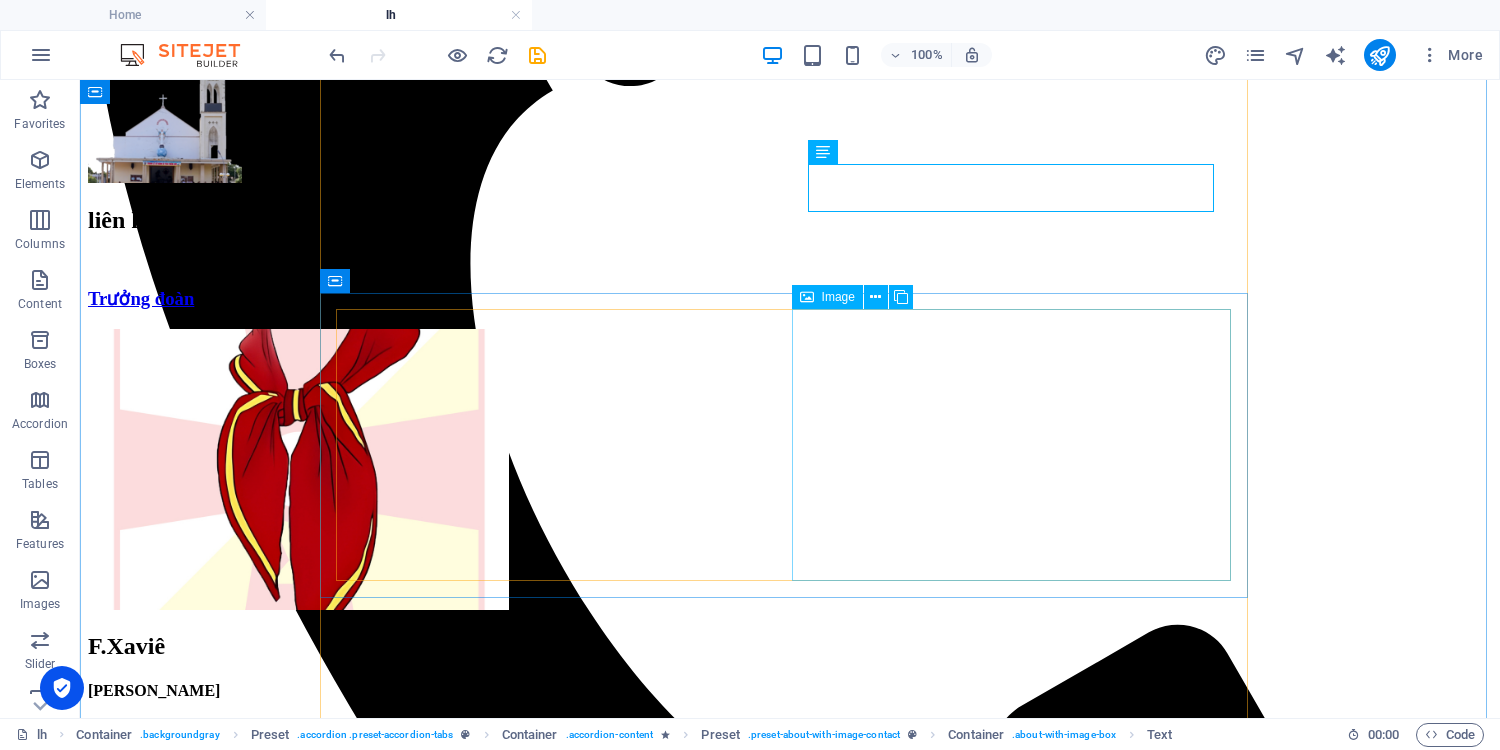 scroll, scrollTop: 1173, scrollLeft: 0, axis: vertical 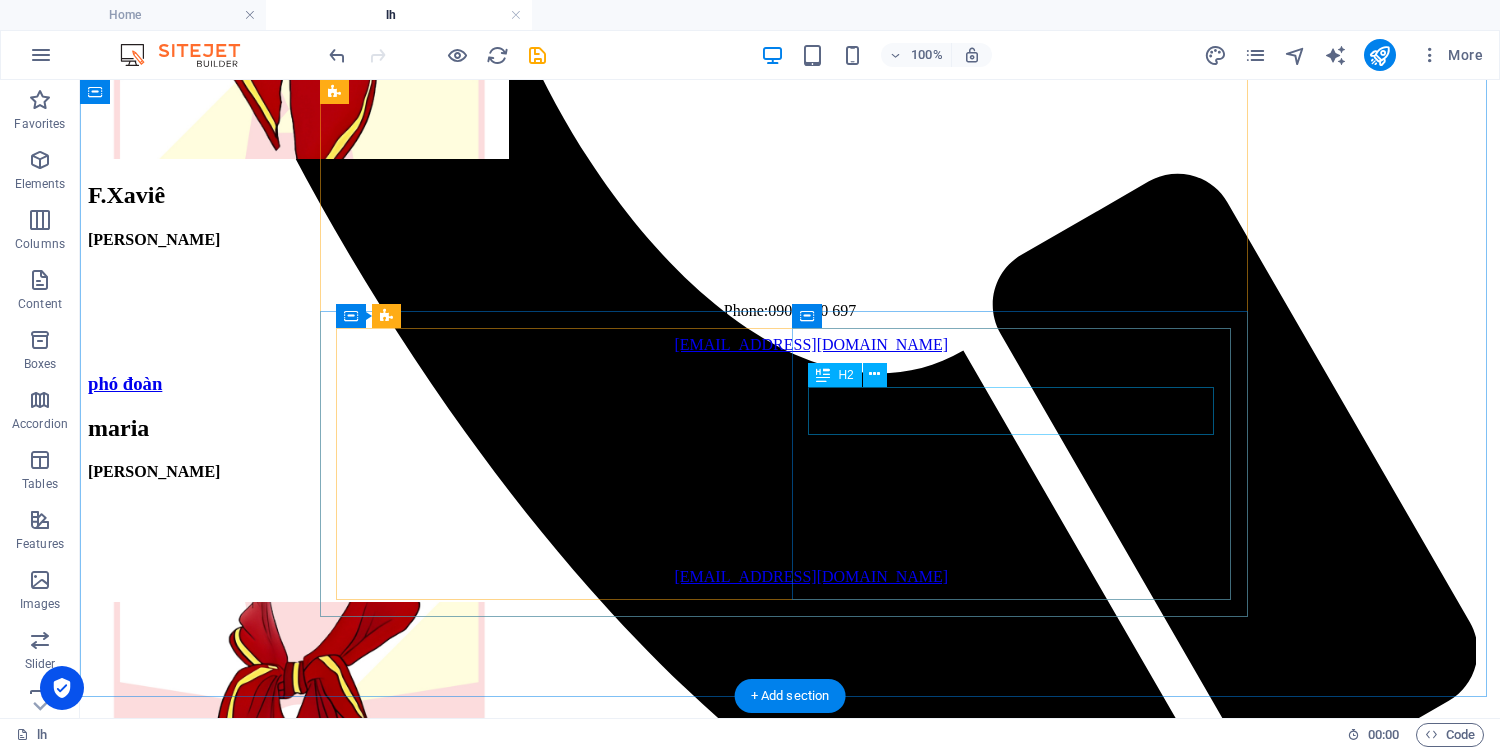 click on "saint" at bounding box center [790, 1264] 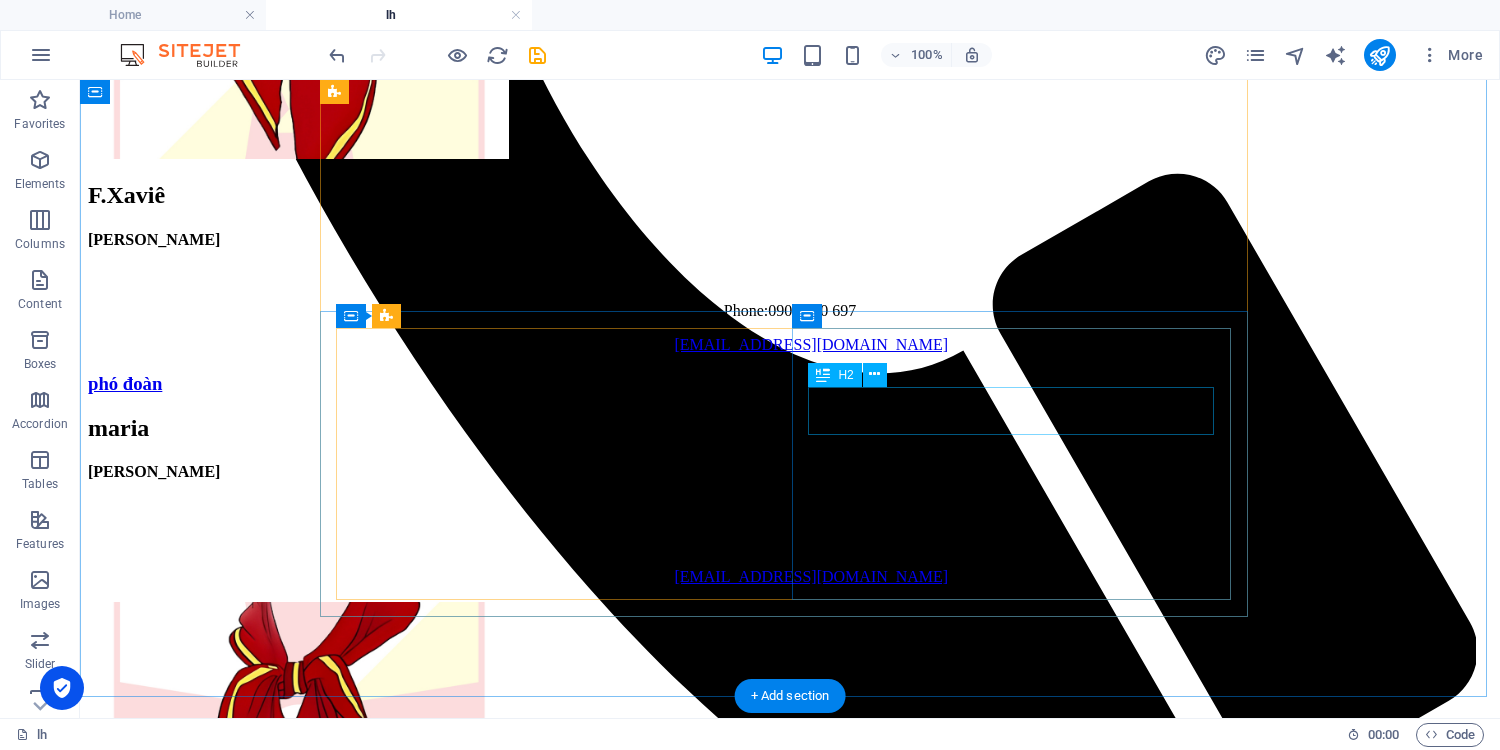 click on "saint" at bounding box center [790, 1264] 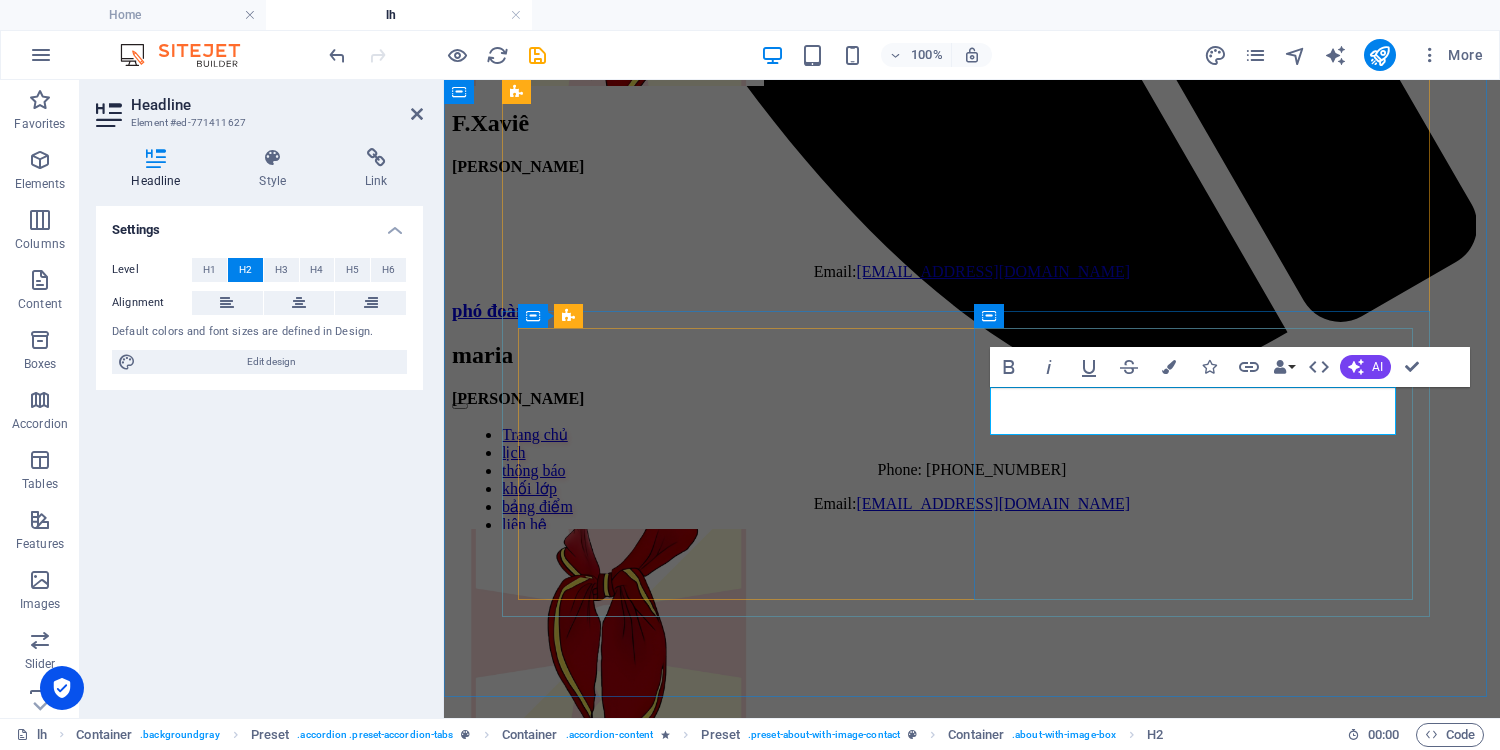 type 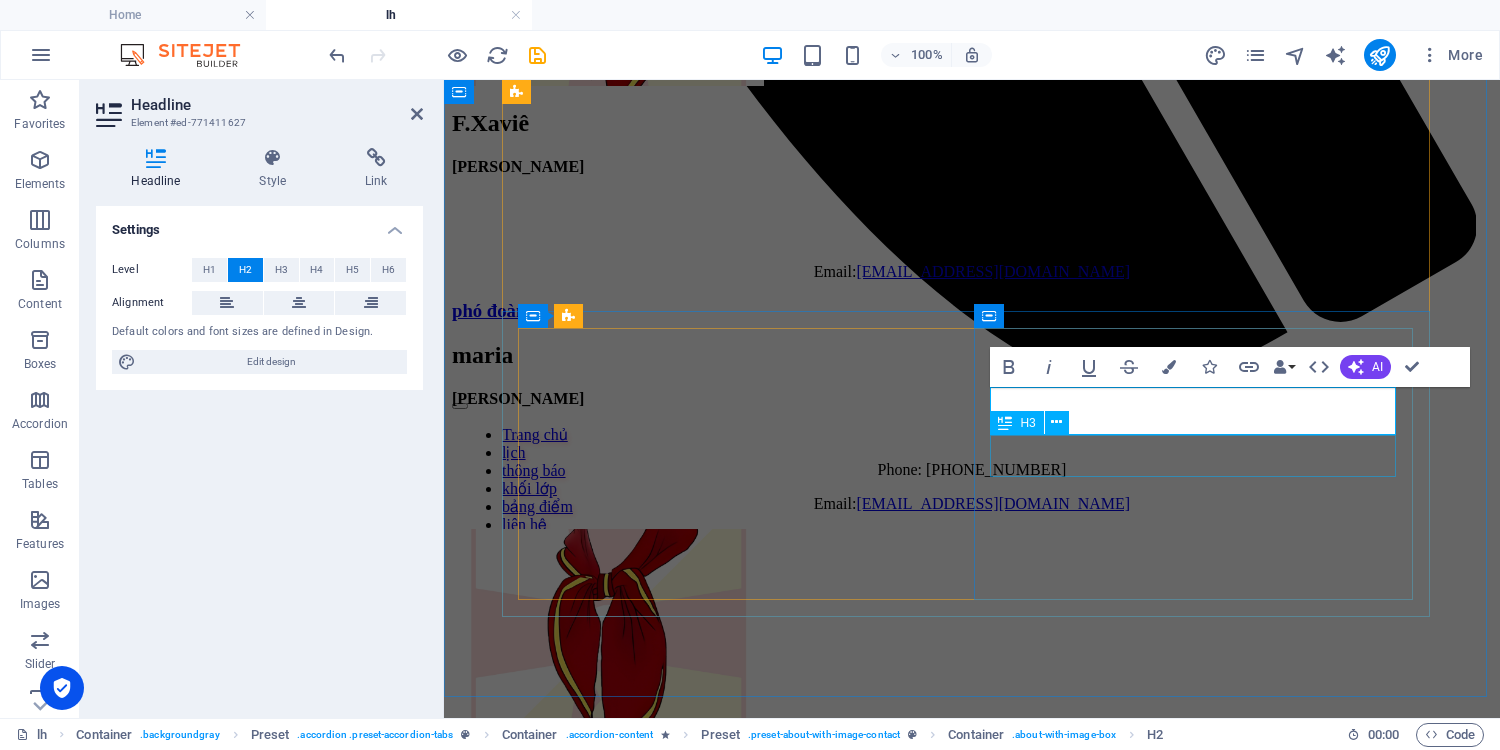 click on "duy" at bounding box center [972, 1090] 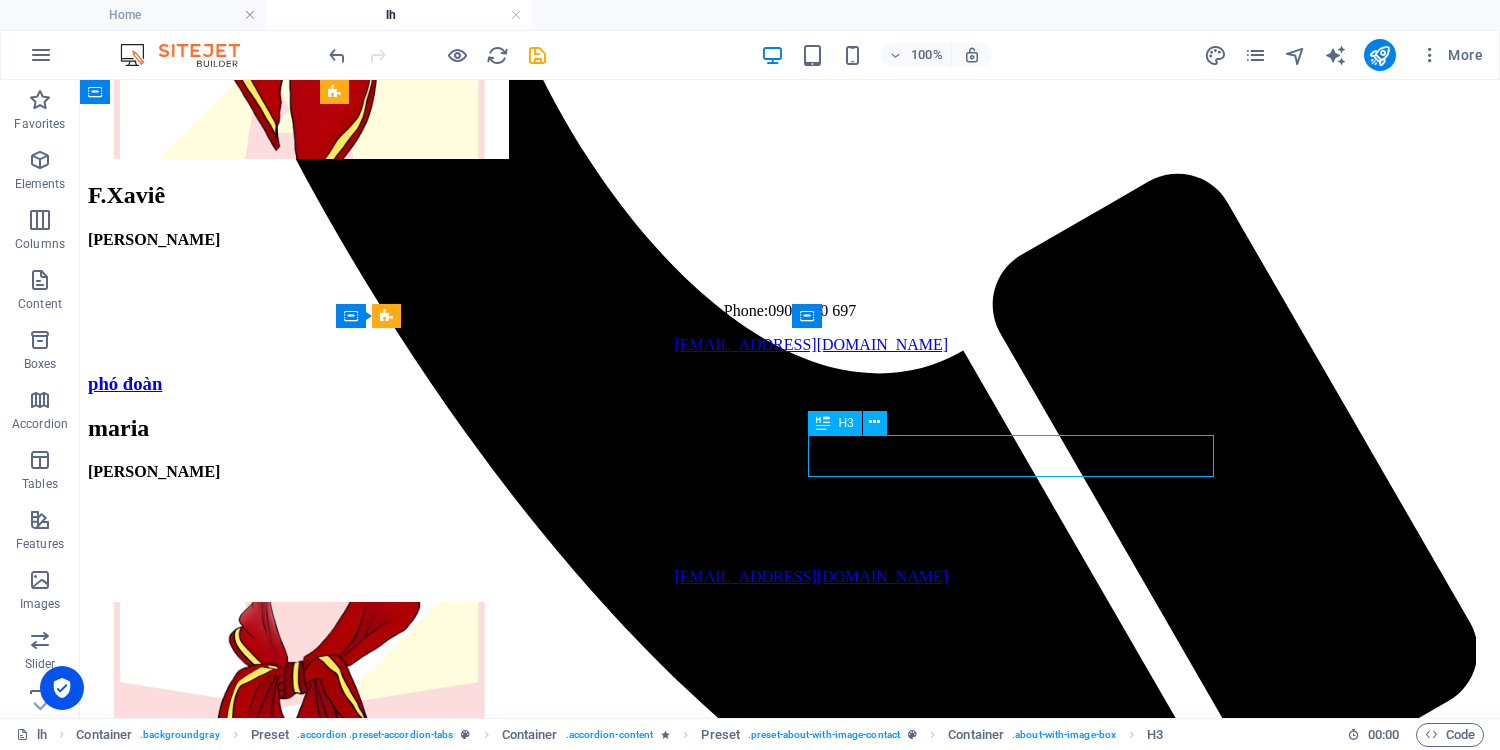 click on "duy" at bounding box center (790, 1308) 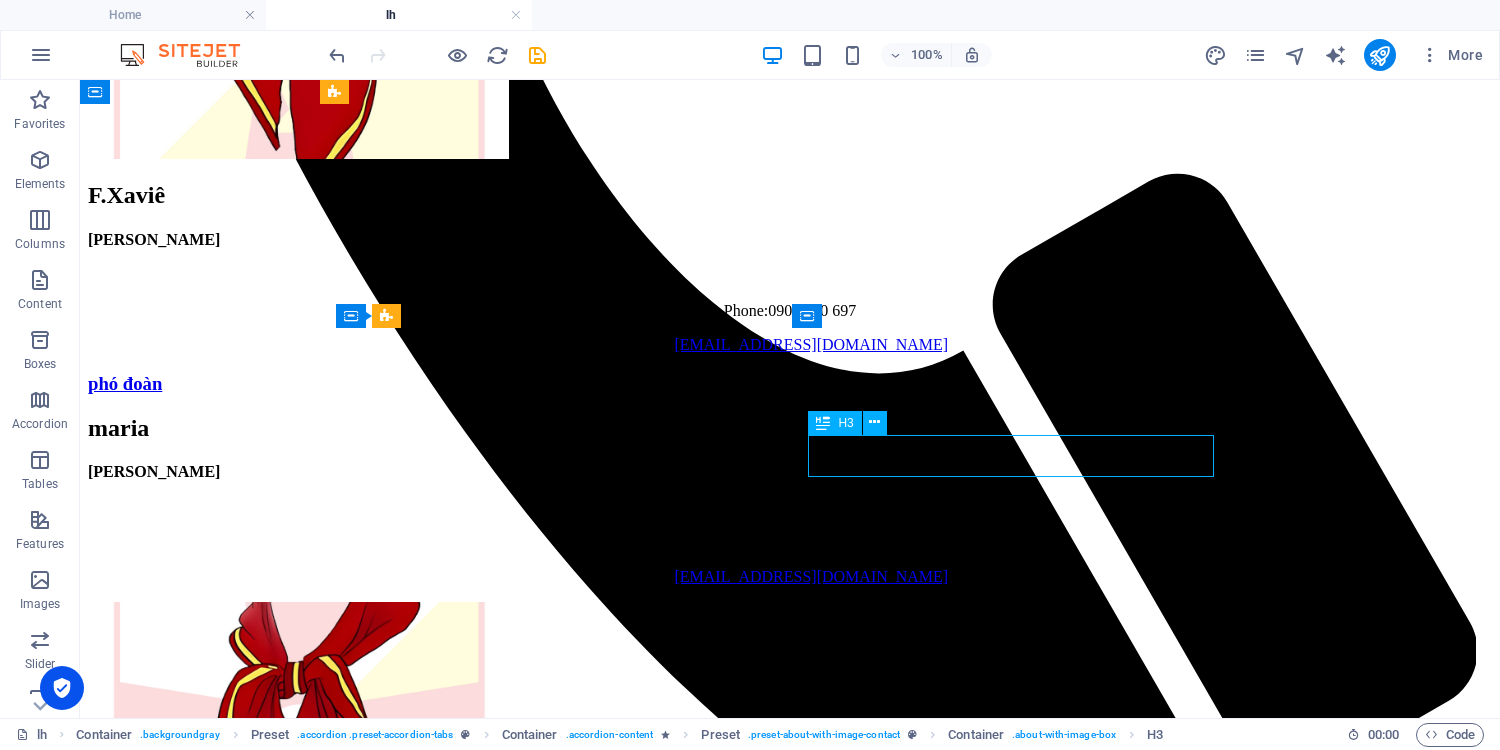 click on "duy" at bounding box center (790, 1308) 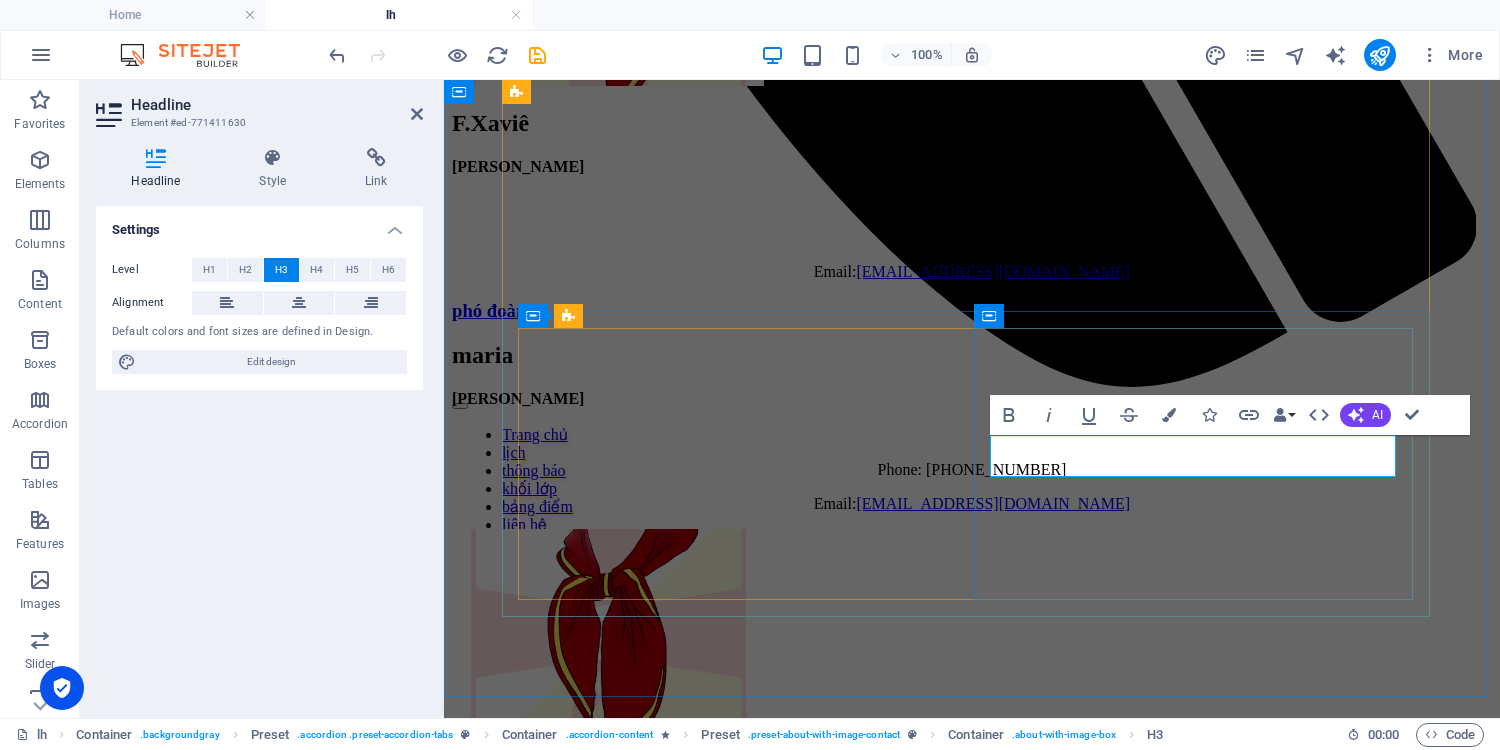 type 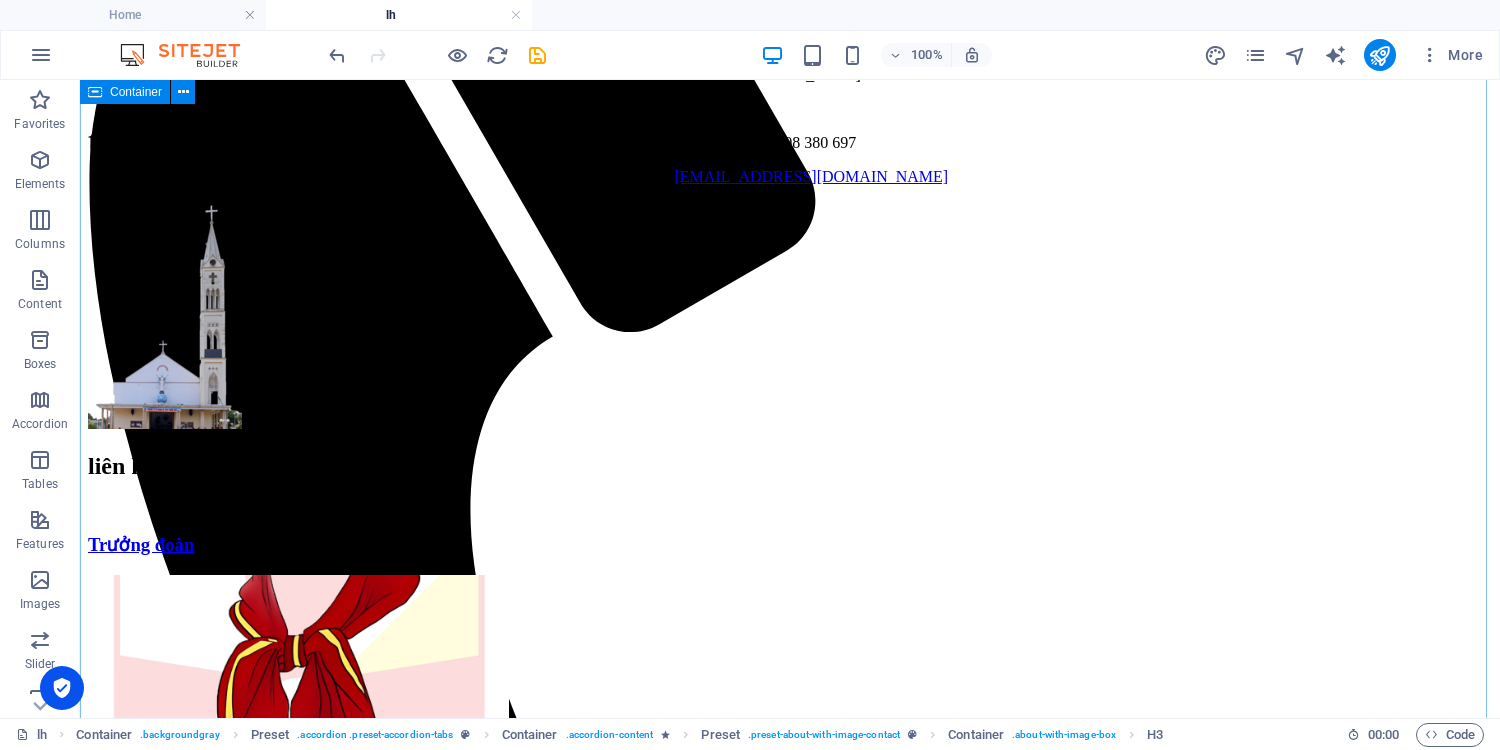 scroll, scrollTop: 426, scrollLeft: 0, axis: vertical 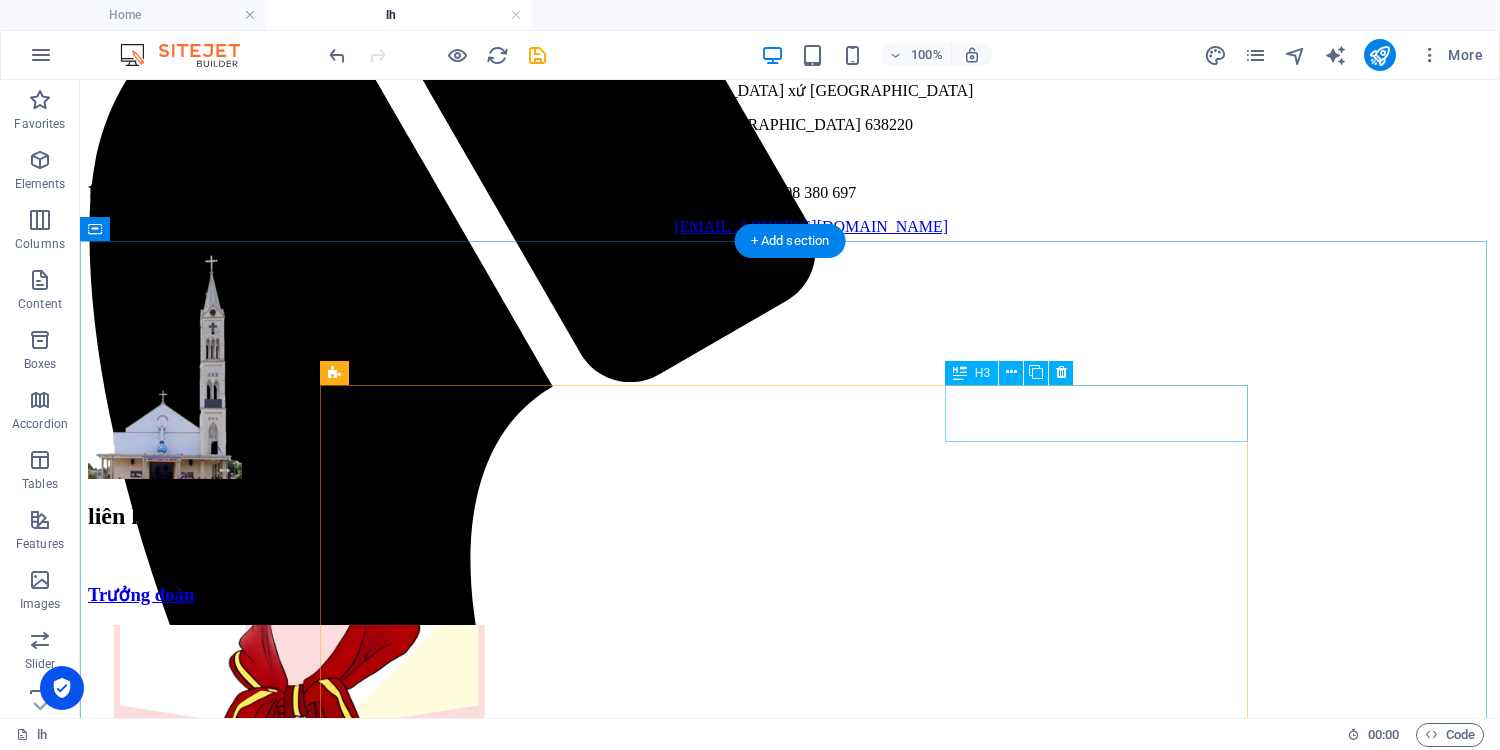 click on "pt.học tập" at bounding box center [790, 1663] 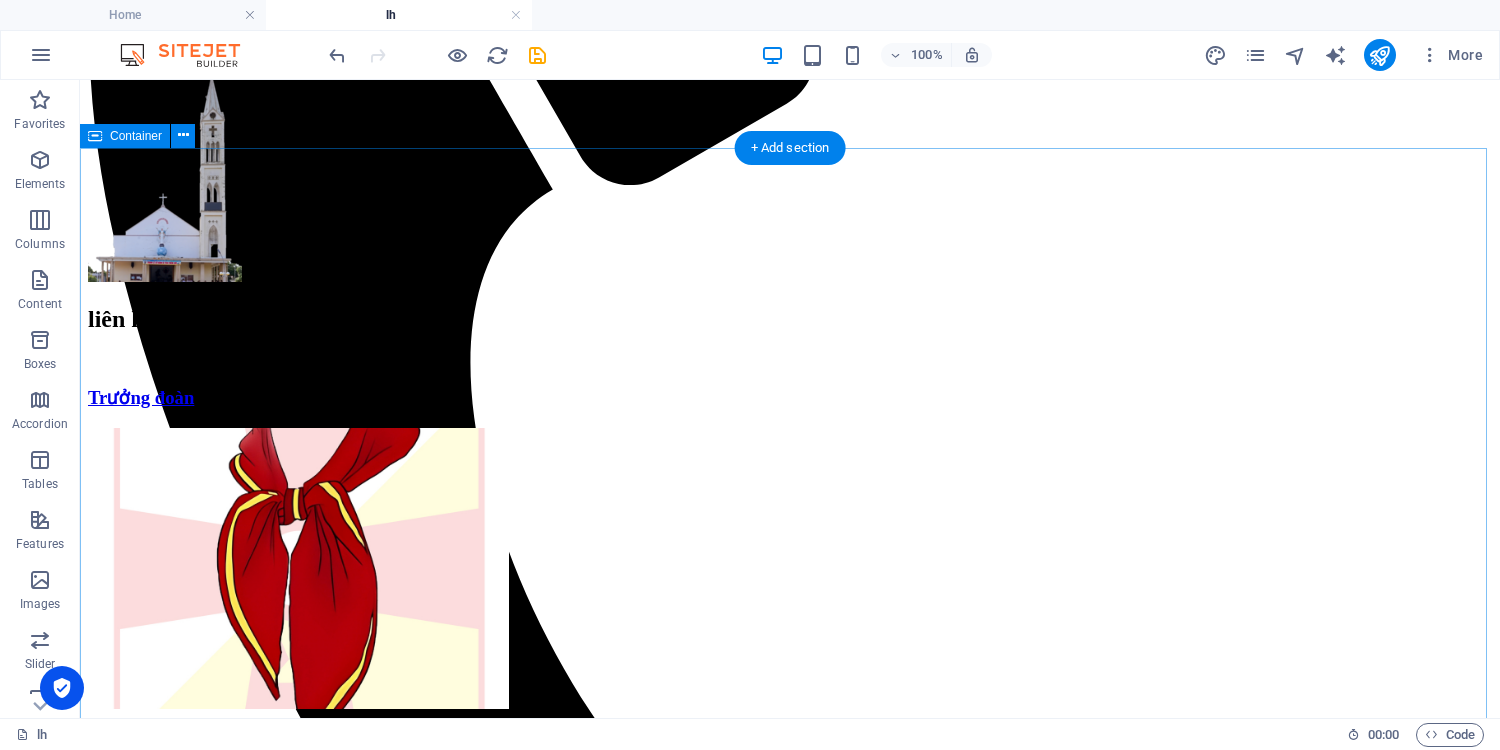 scroll, scrollTop: 640, scrollLeft: 0, axis: vertical 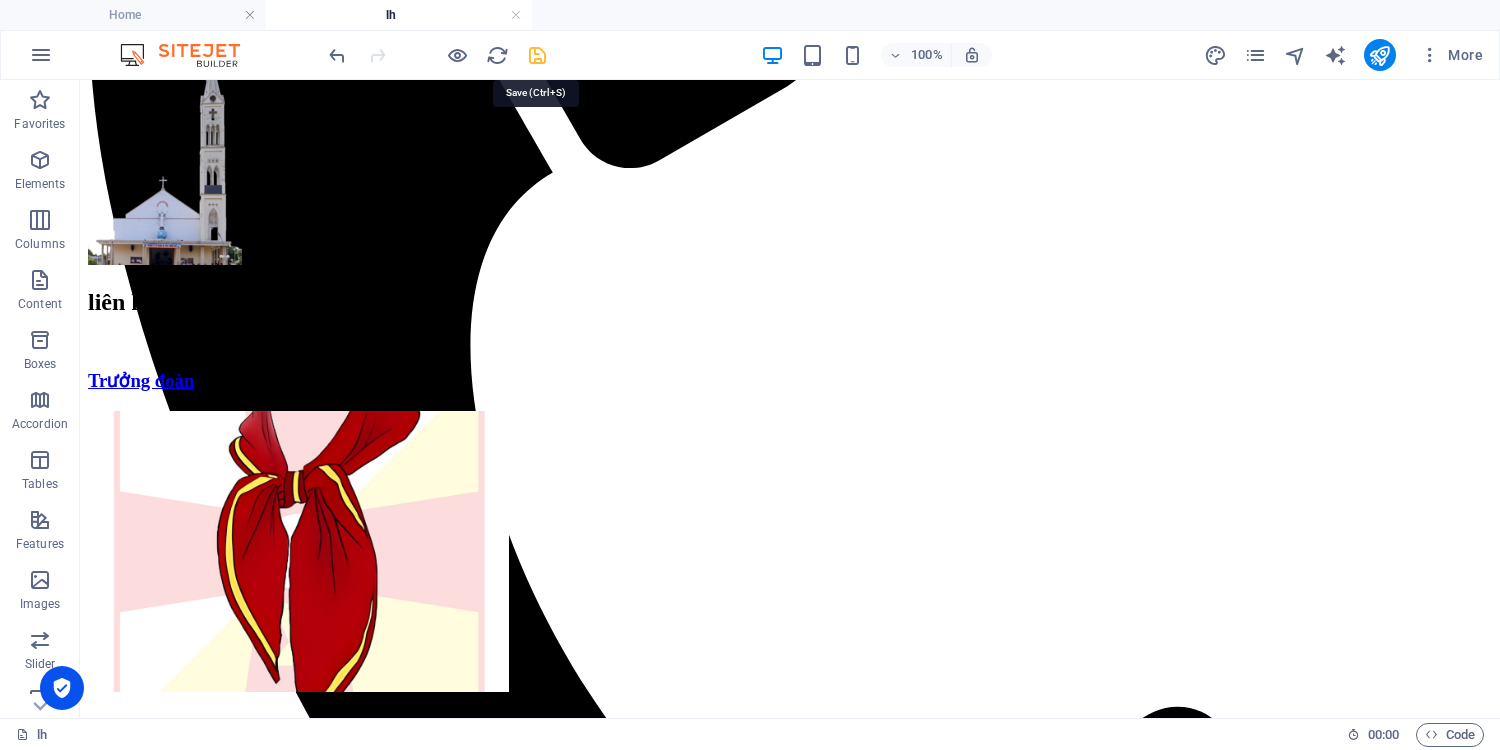 click at bounding box center (537, 55) 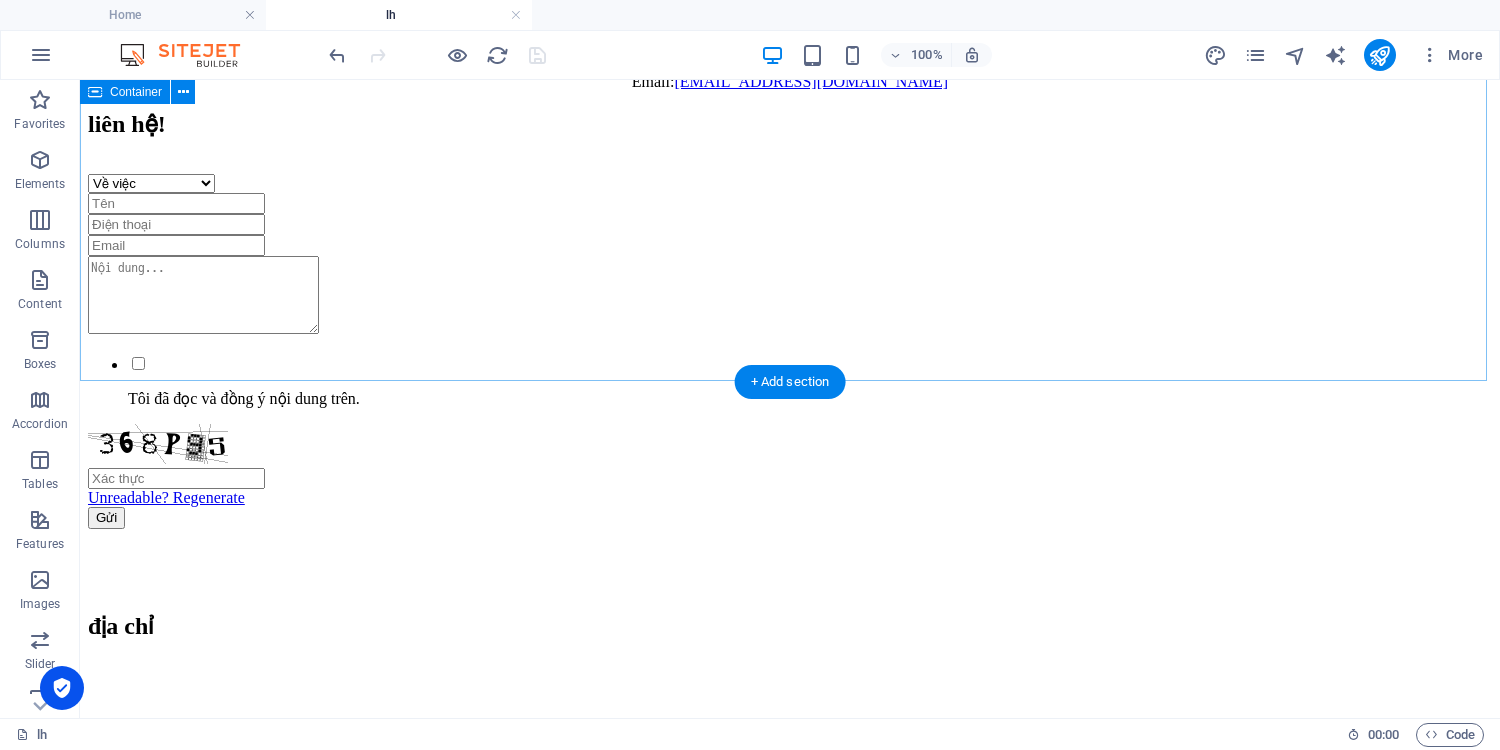 scroll, scrollTop: 2472, scrollLeft: 0, axis: vertical 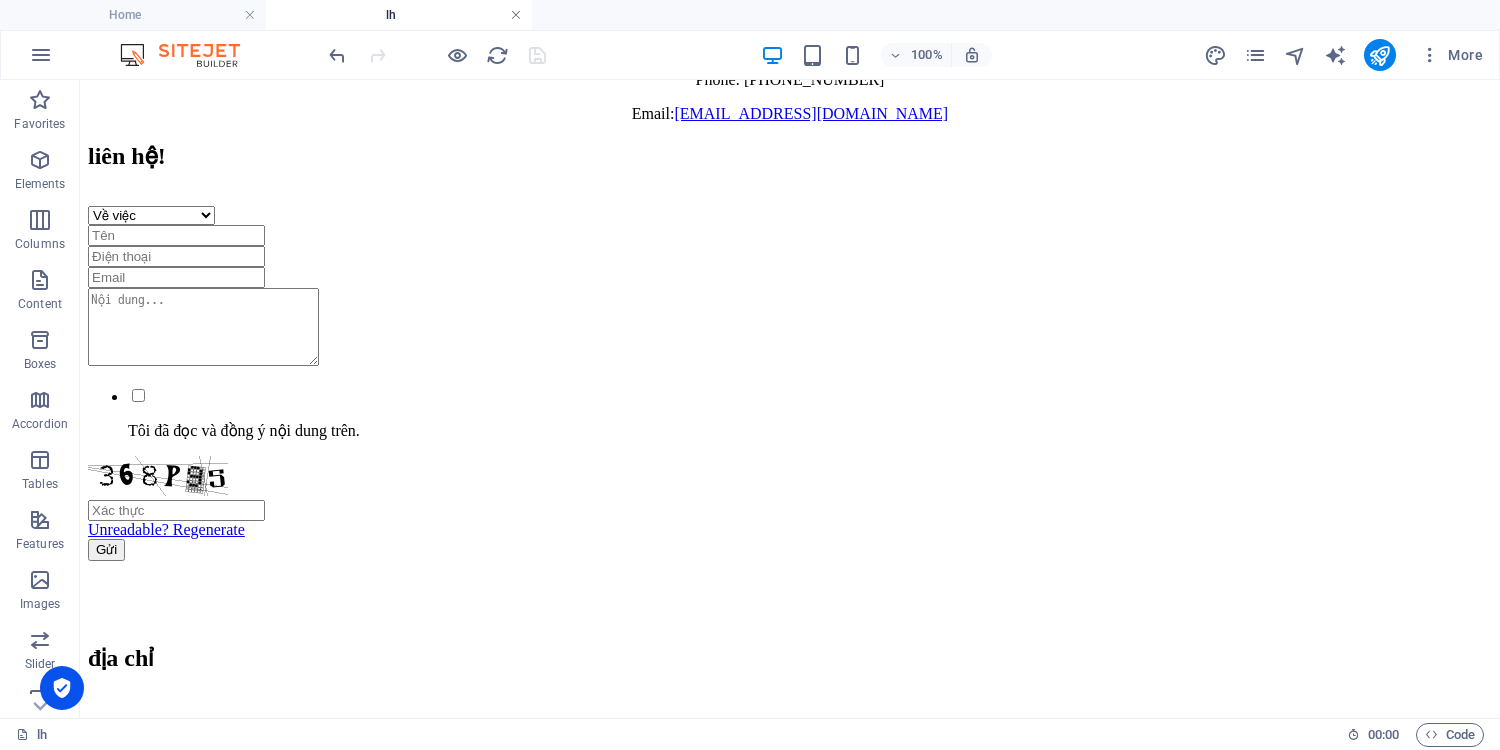 click at bounding box center (516, 15) 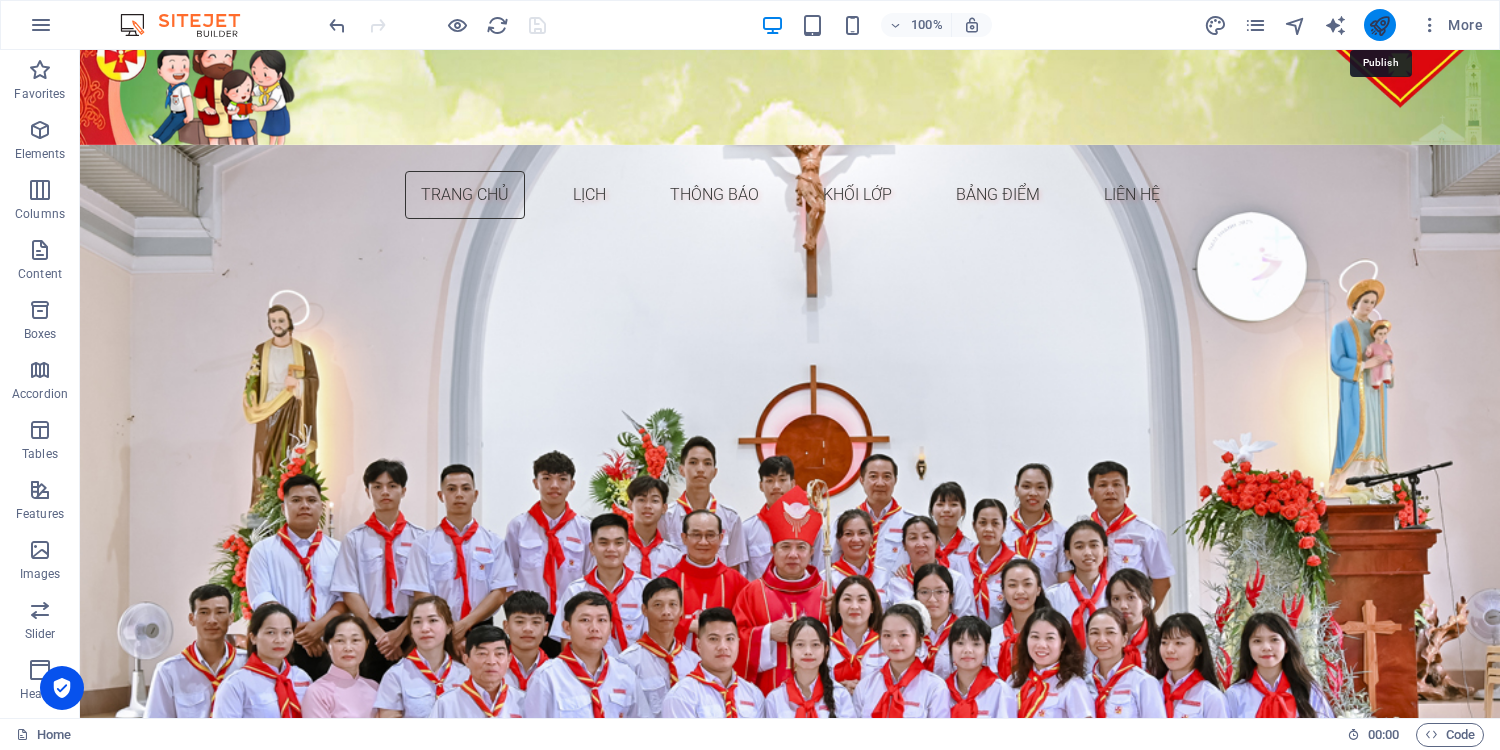 click at bounding box center [1379, 25] 